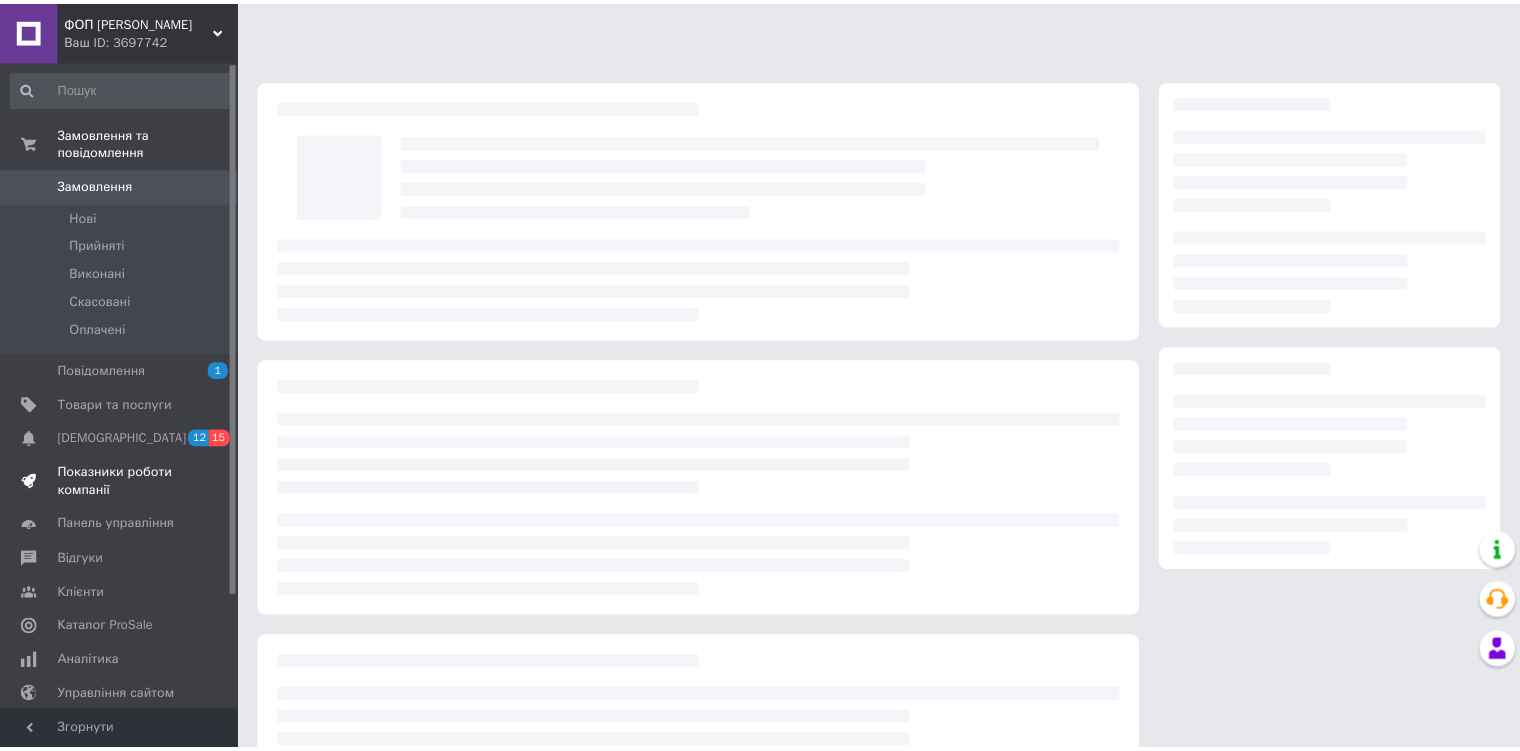 scroll, scrollTop: 0, scrollLeft: 0, axis: both 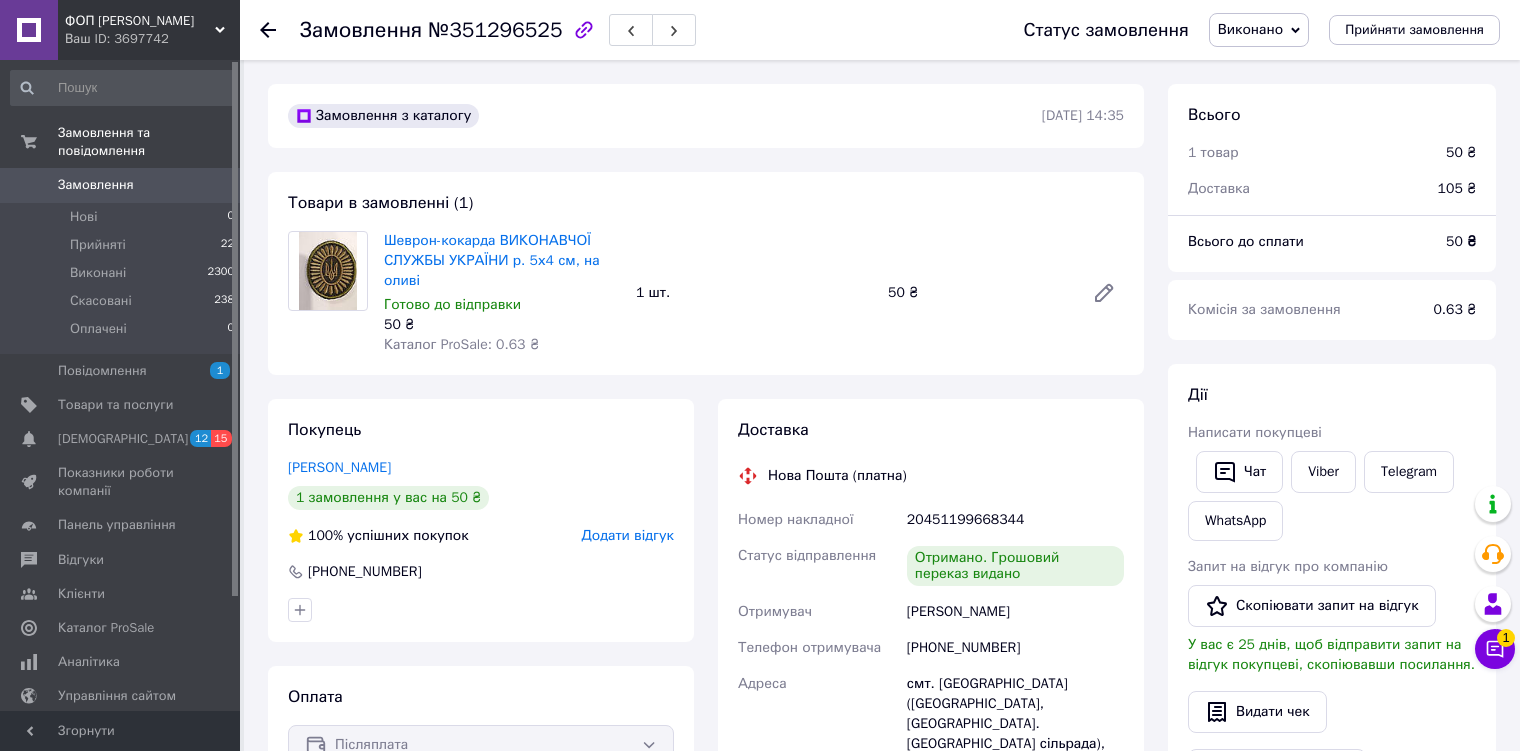 click 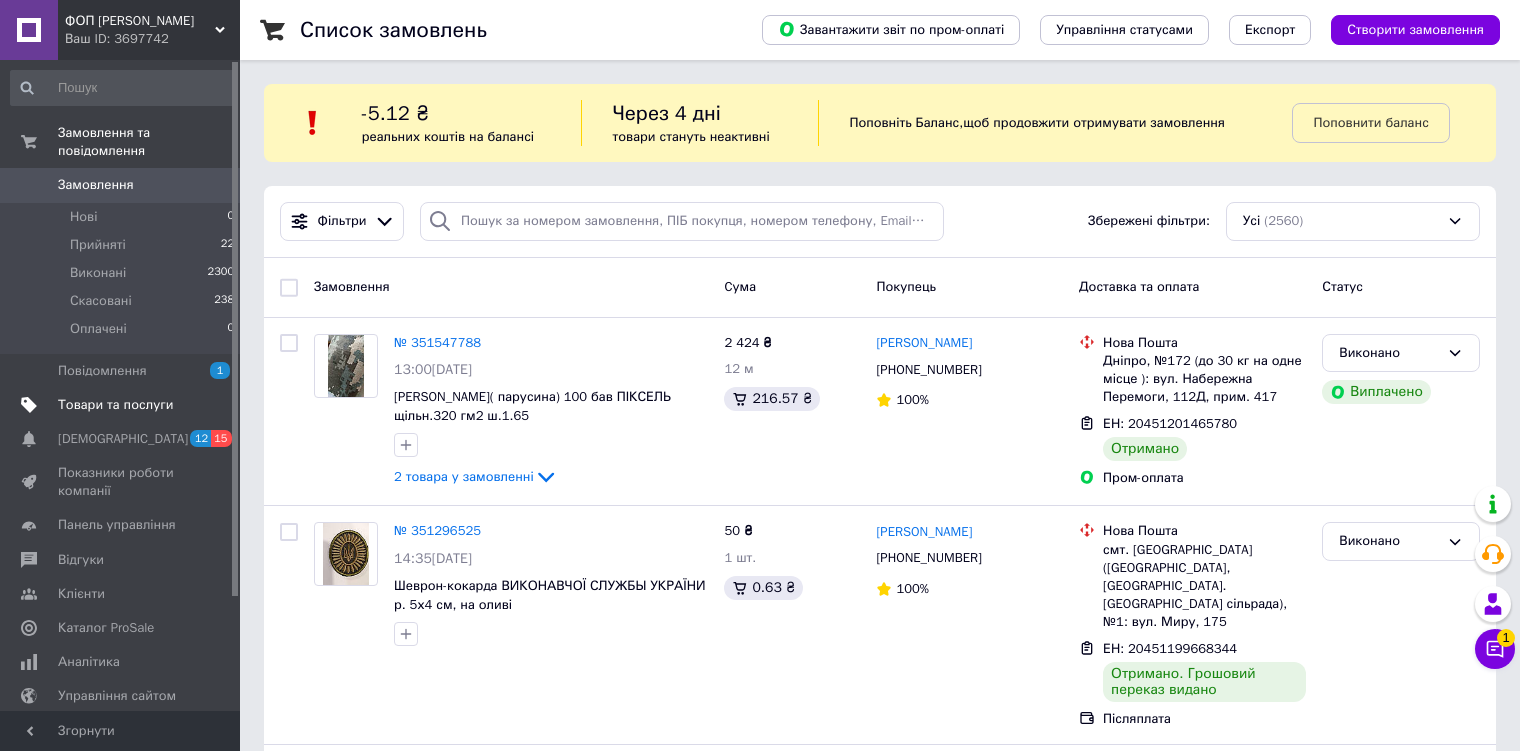 click on "Товари та послуги" at bounding box center [115, 405] 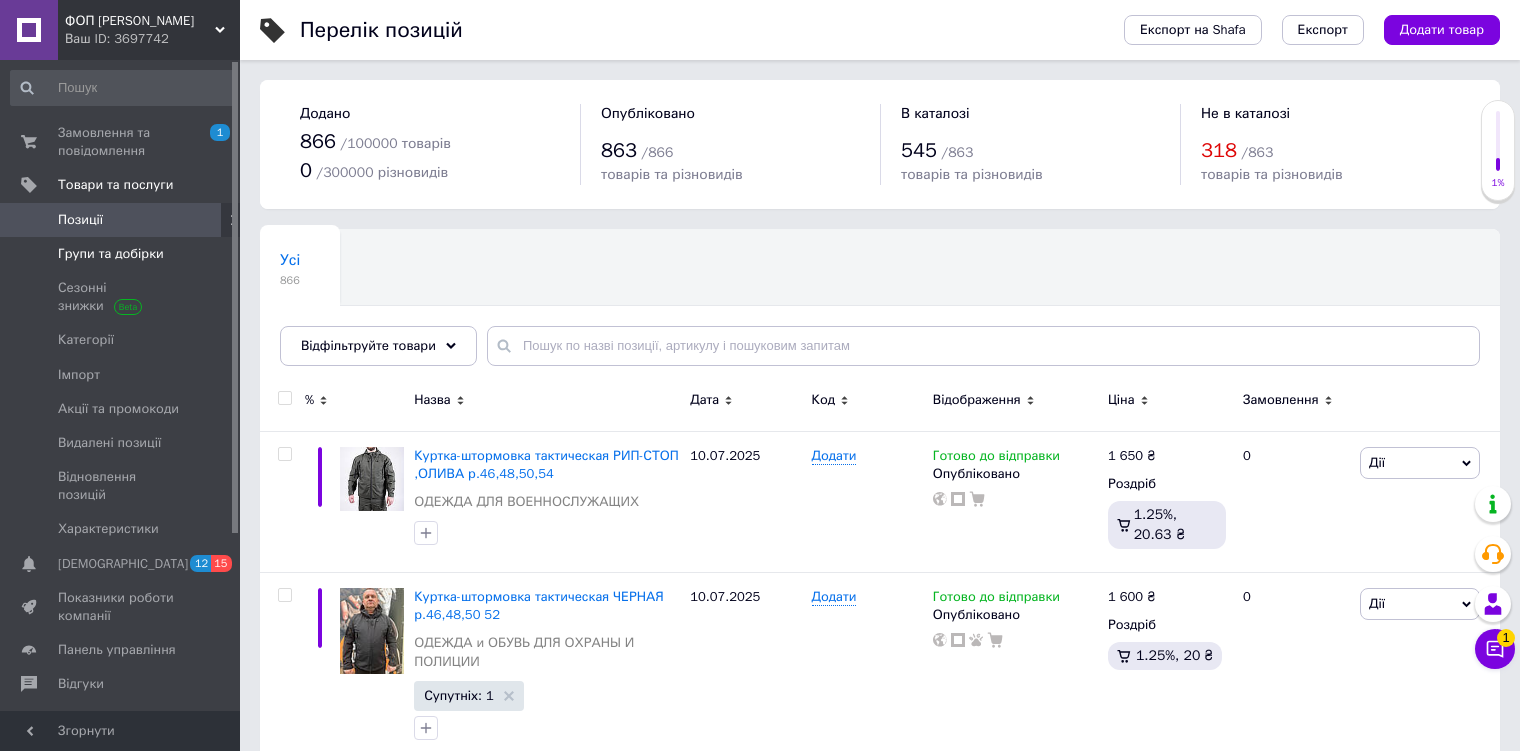 click on "Групи та добірки" at bounding box center [111, 254] 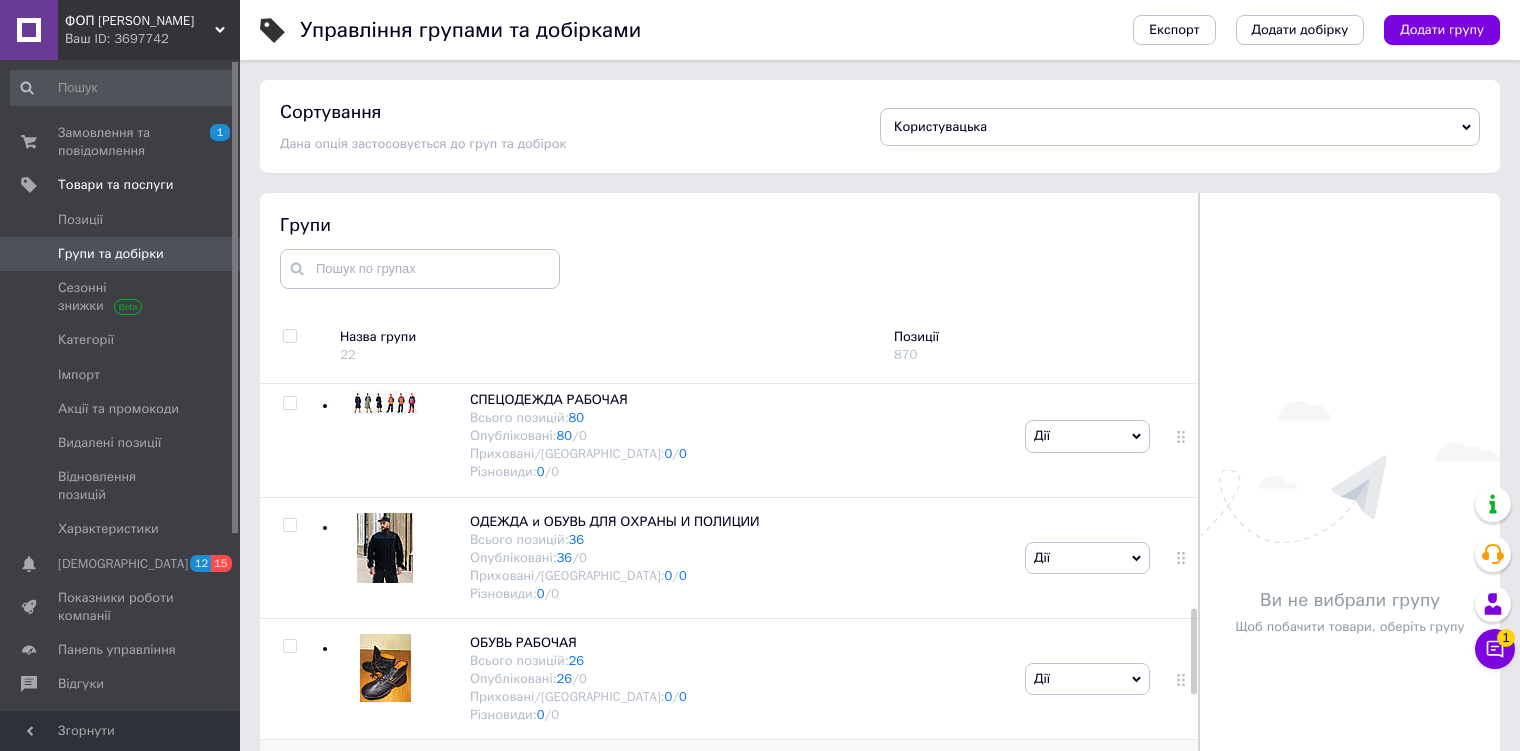 scroll, scrollTop: 1200, scrollLeft: 0, axis: vertical 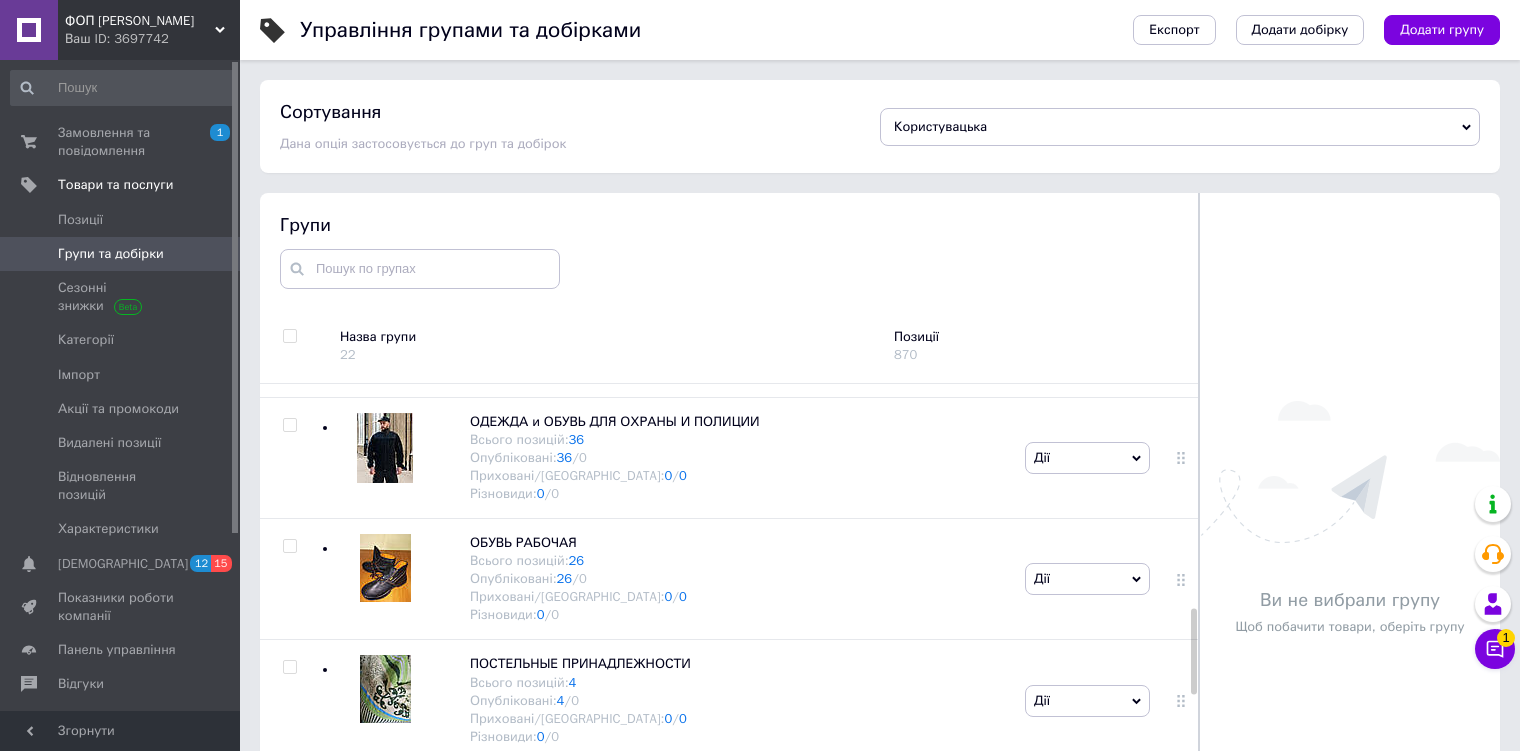 click on "СИГНАЛЬНАЯ ПРОДУКЦИЯ" at bounding box center [555, 785] 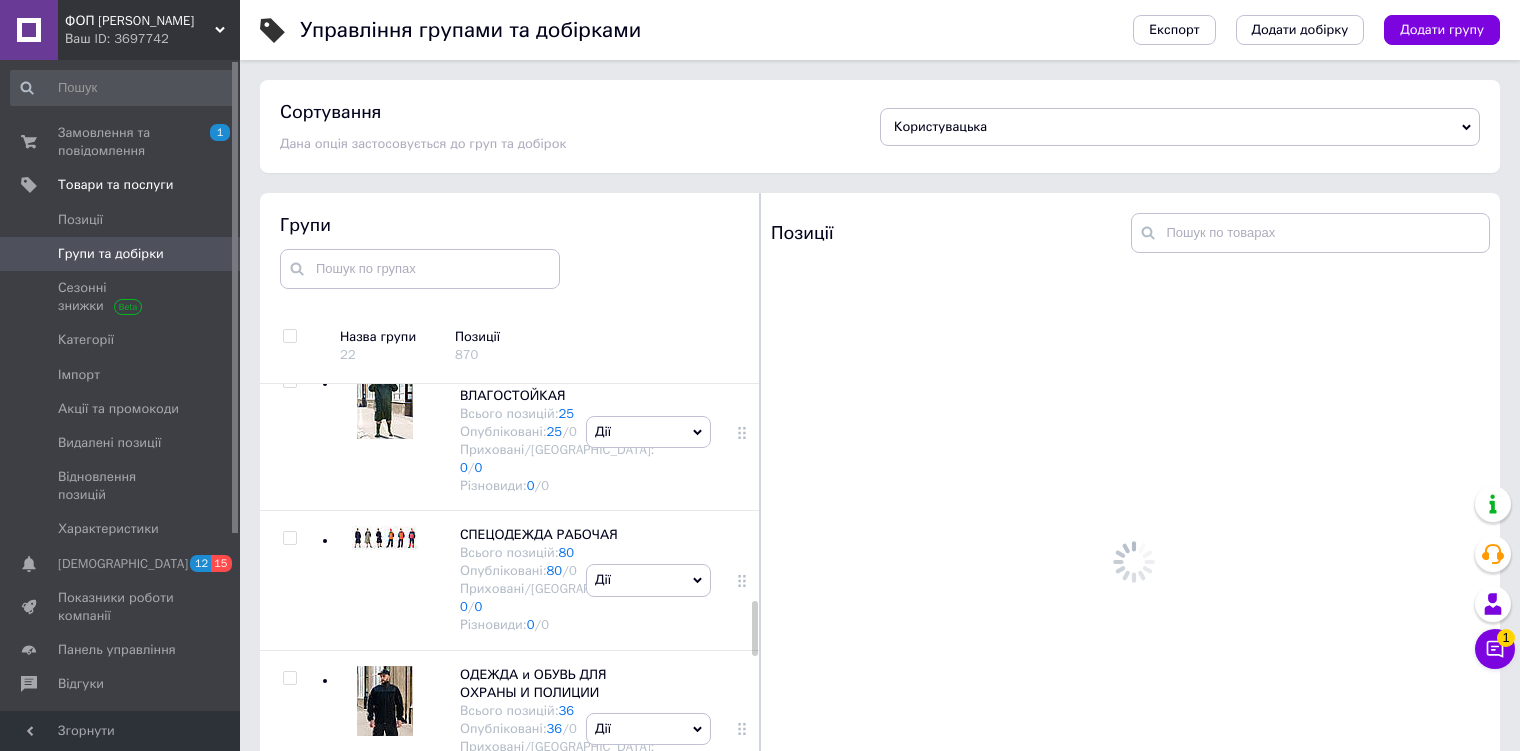 scroll, scrollTop: 1819, scrollLeft: 0, axis: vertical 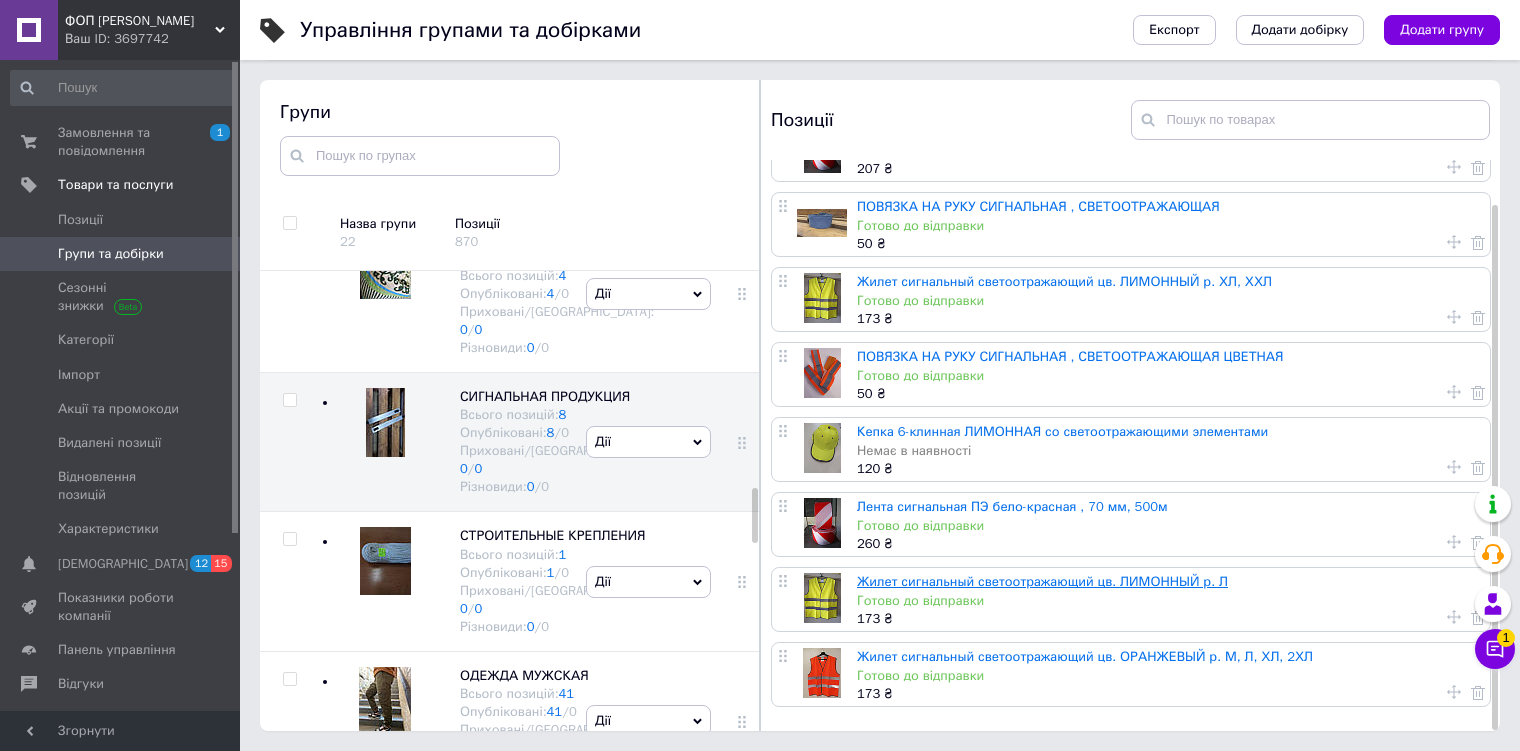 click on "Жилет сигнальный светоотражающий  цв. ЛИМОННЫЙ р.  Л" at bounding box center [1042, 581] 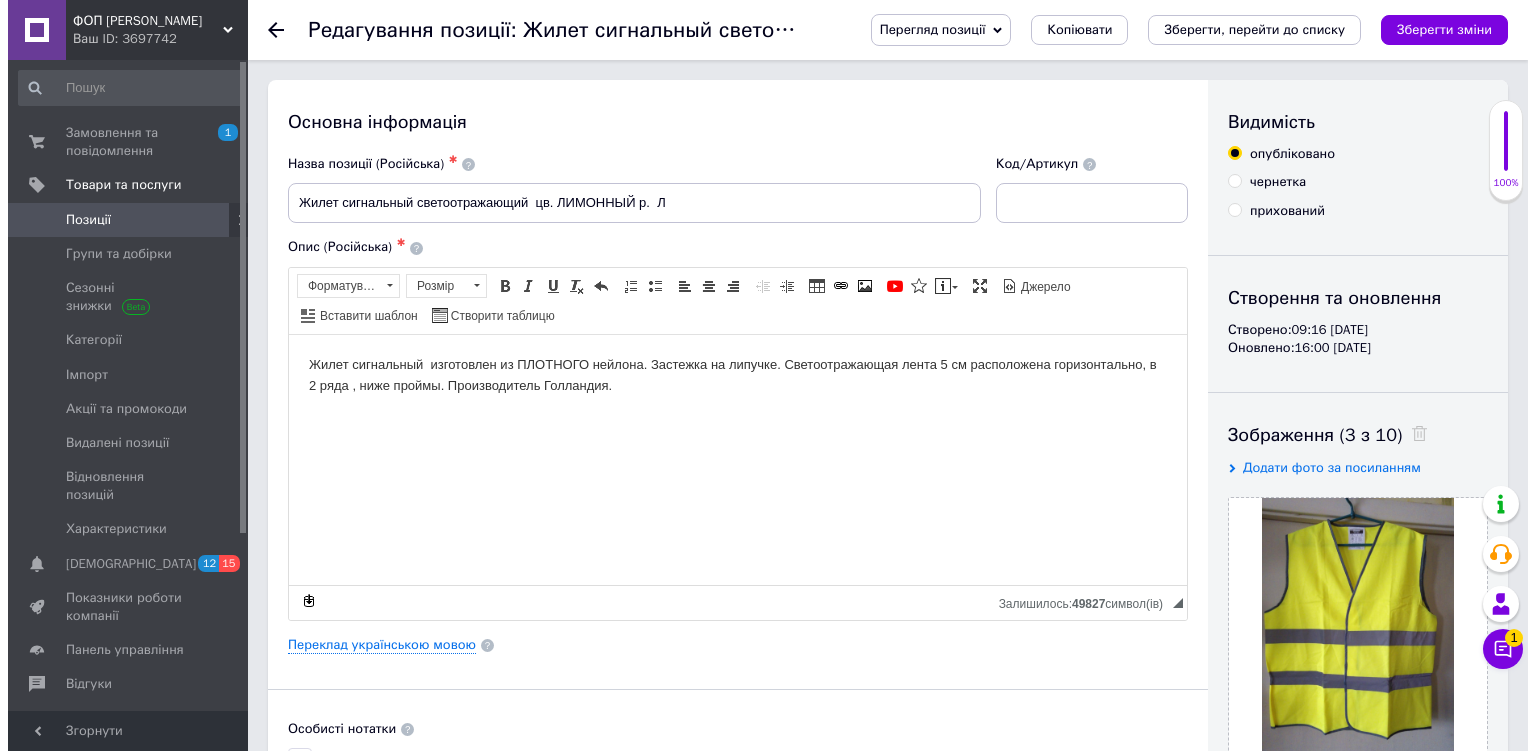 scroll, scrollTop: 0, scrollLeft: 0, axis: both 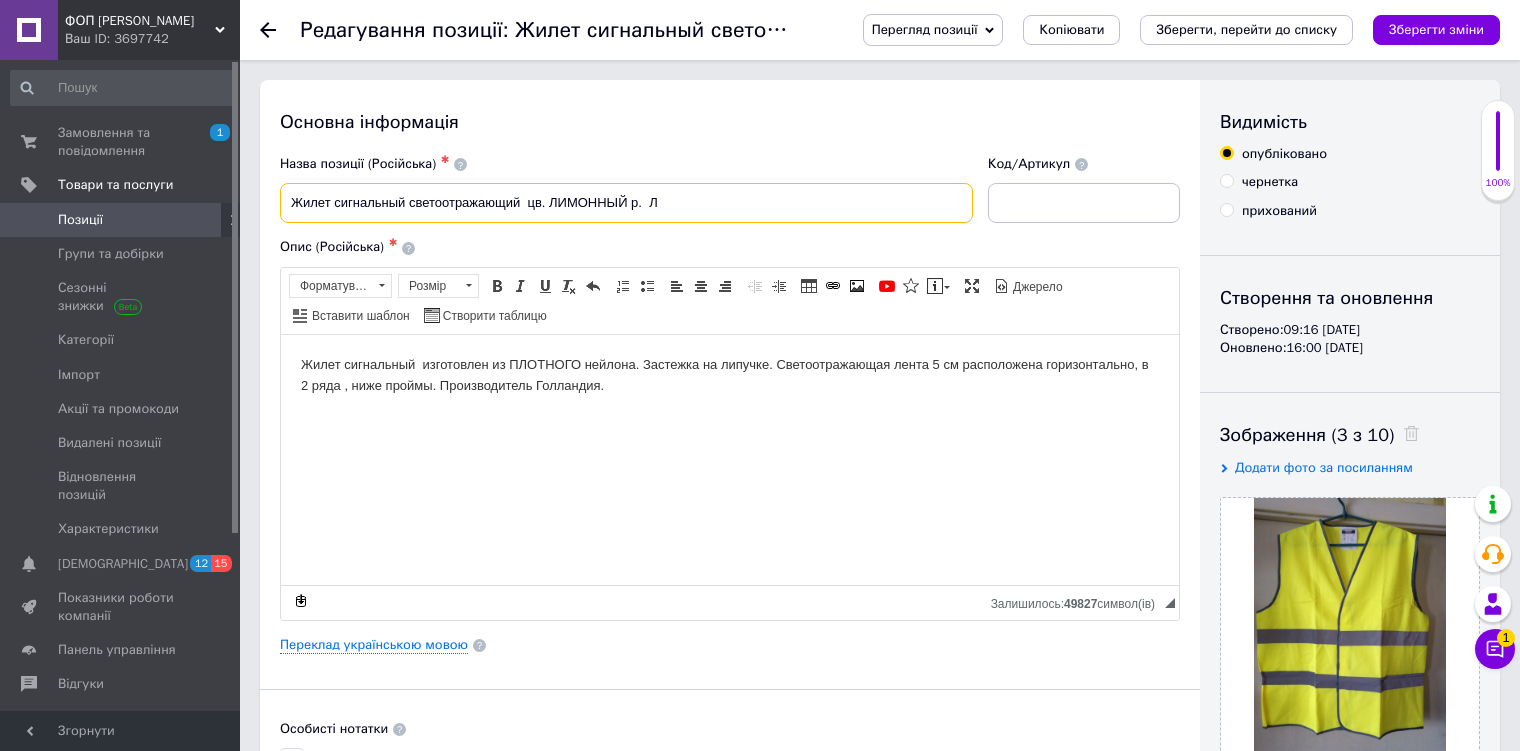 click on "Жилет сигнальный светоотражающий  цв. ЛИМОННЫЙ р.  Л" at bounding box center (626, 203) 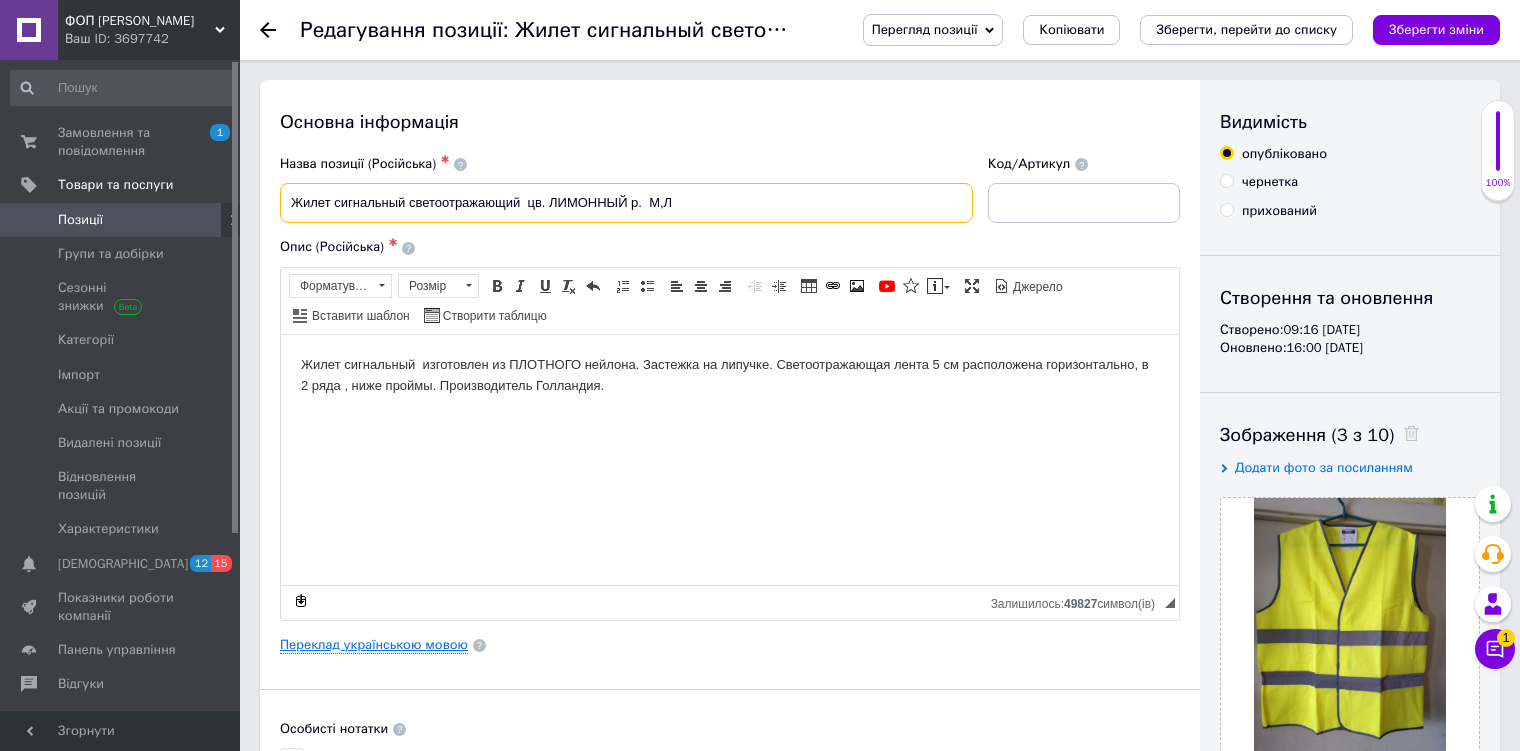 type on "Жилет сигнальный светоотражающий  цв. ЛИМОННЫЙ р.  М,Л" 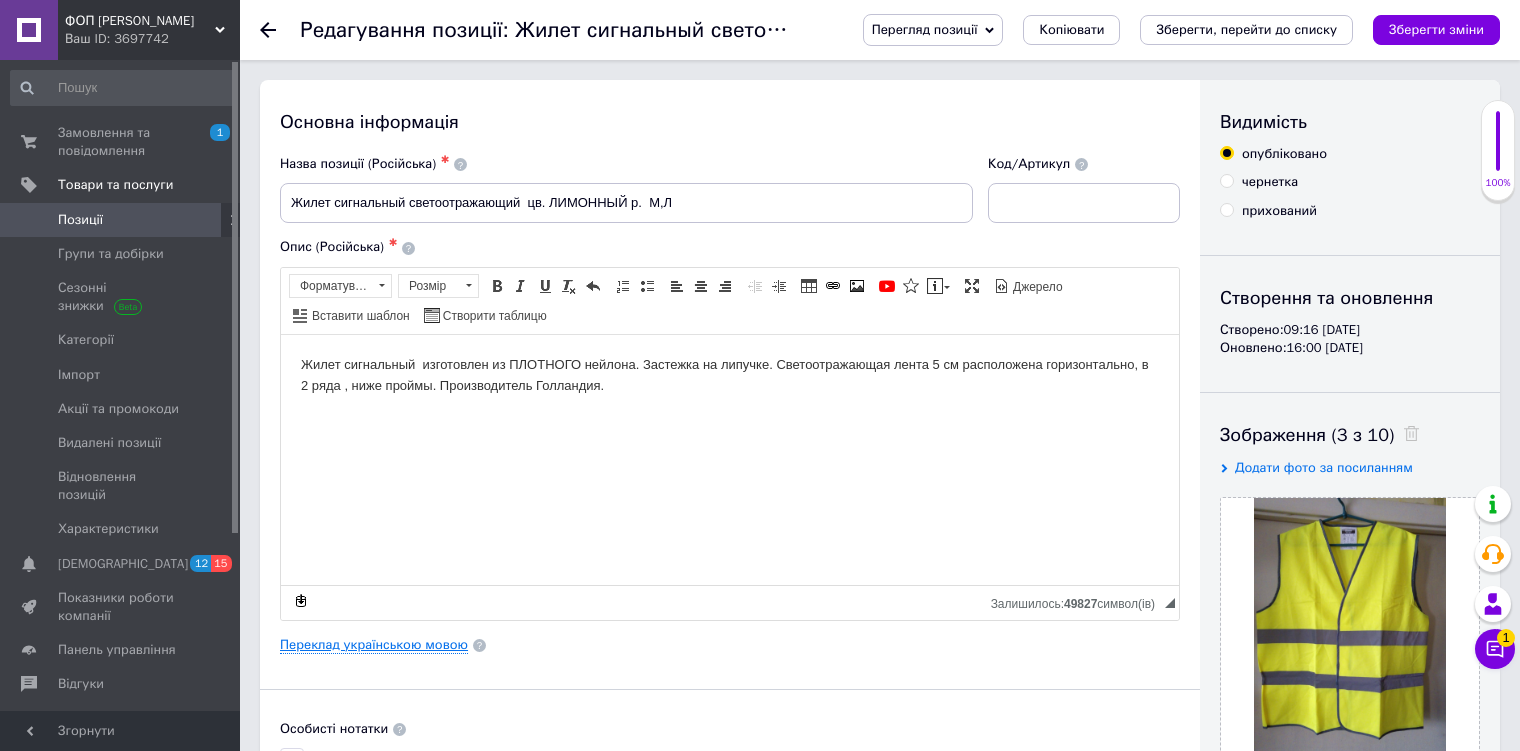 click on "Переклад українською мовою" at bounding box center (374, 645) 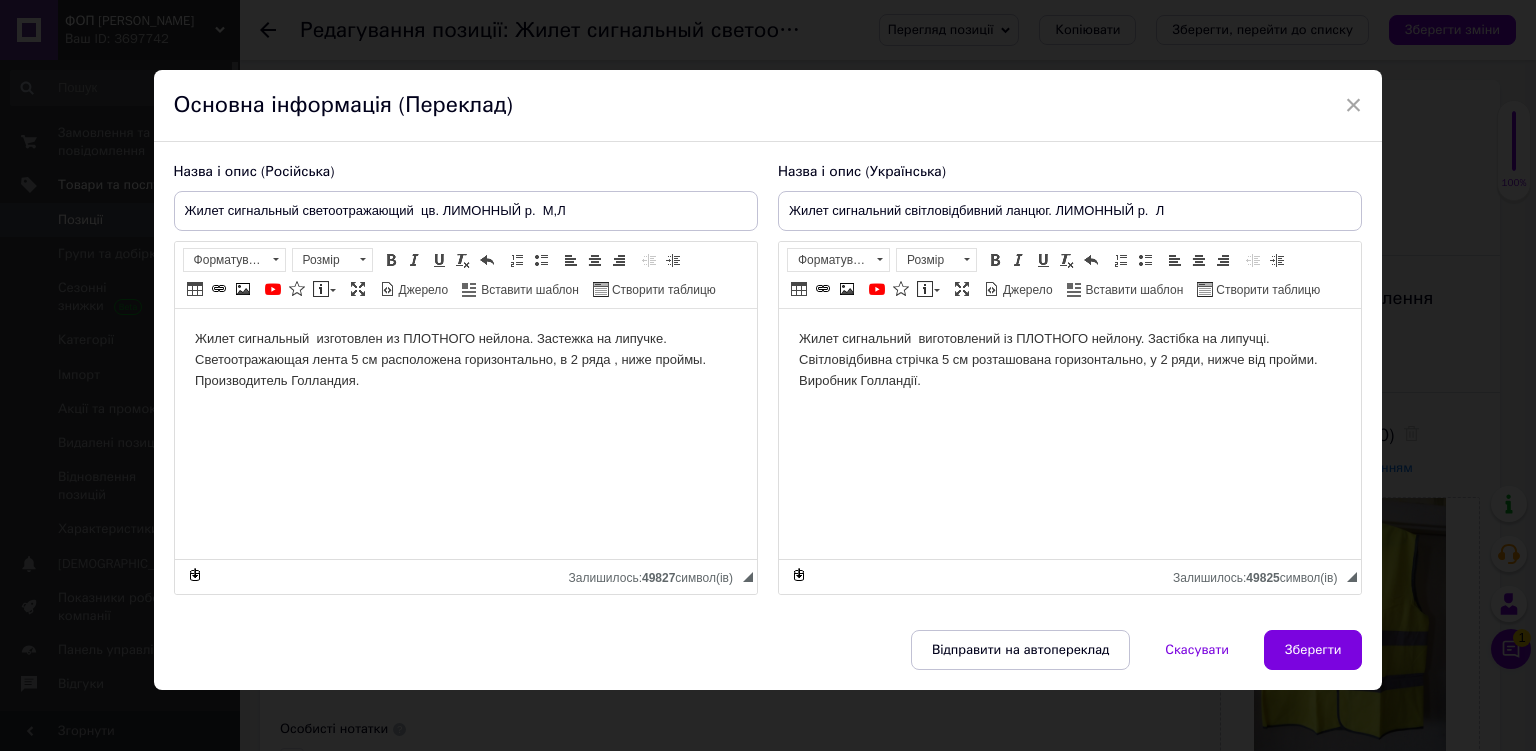 scroll, scrollTop: 0, scrollLeft: 0, axis: both 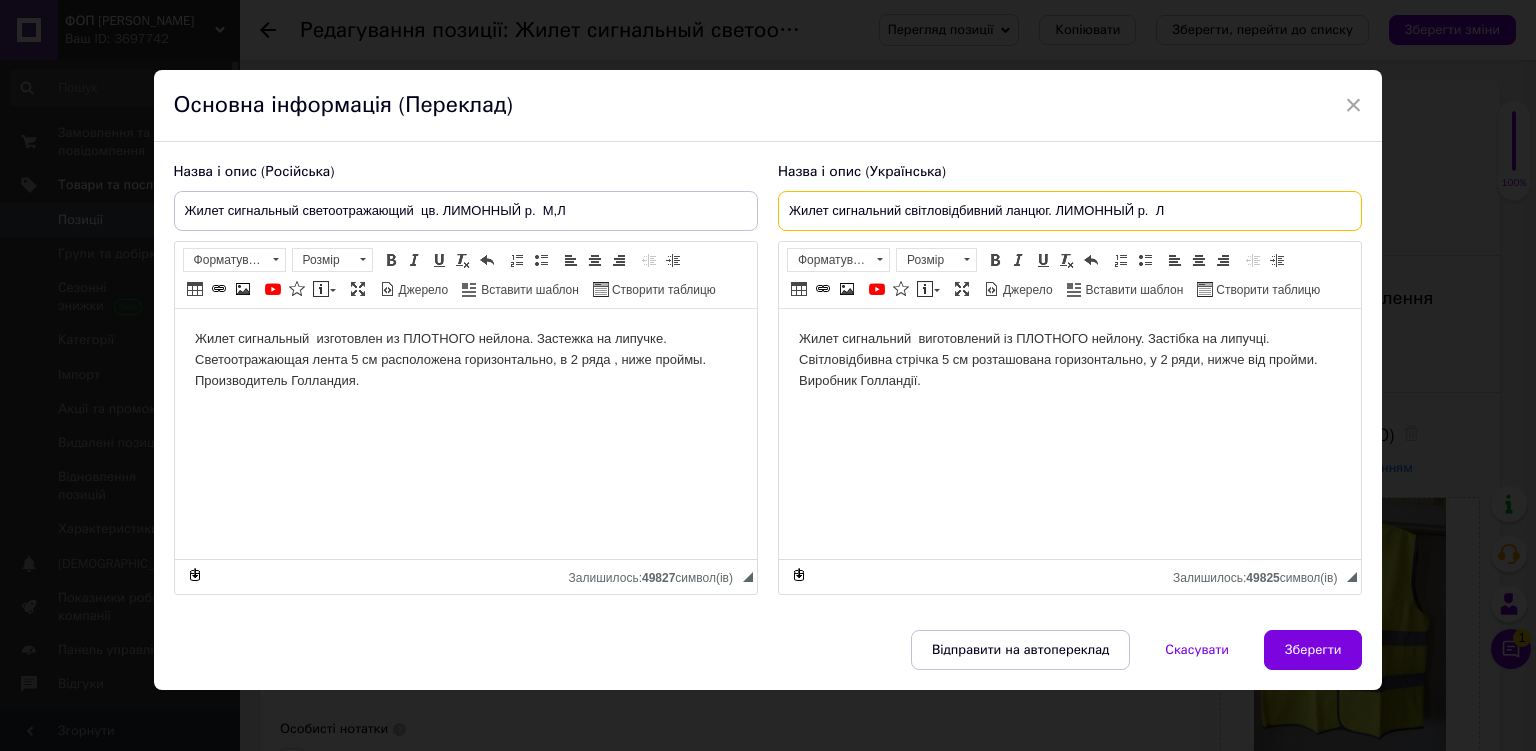 drag, startPoint x: 1032, startPoint y: 211, endPoint x: 991, endPoint y: 212, distance: 41.01219 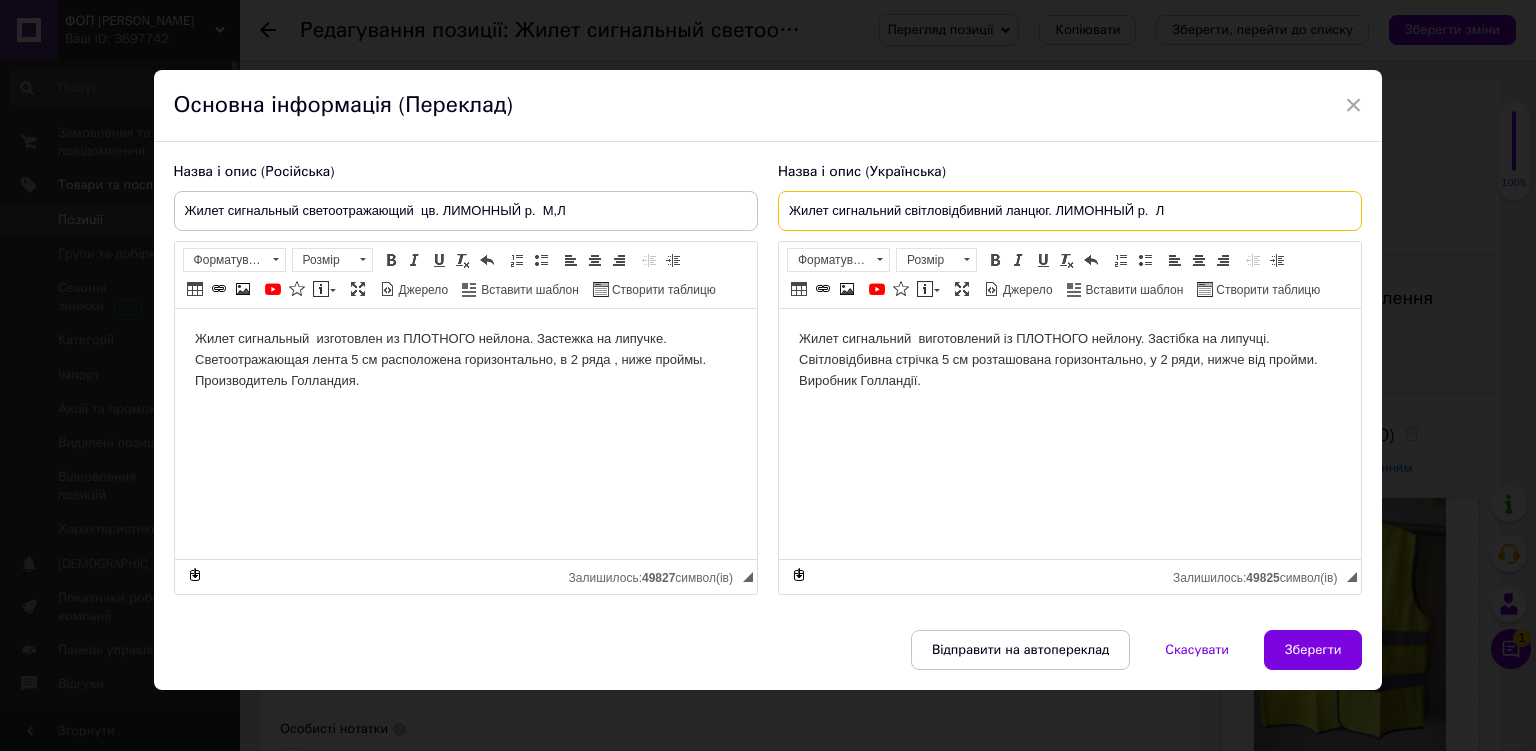 click on "Жилет сигнальний світловідбивний ланцюг. ЛИМОННЫЙ р.  Л" at bounding box center [1070, 211] 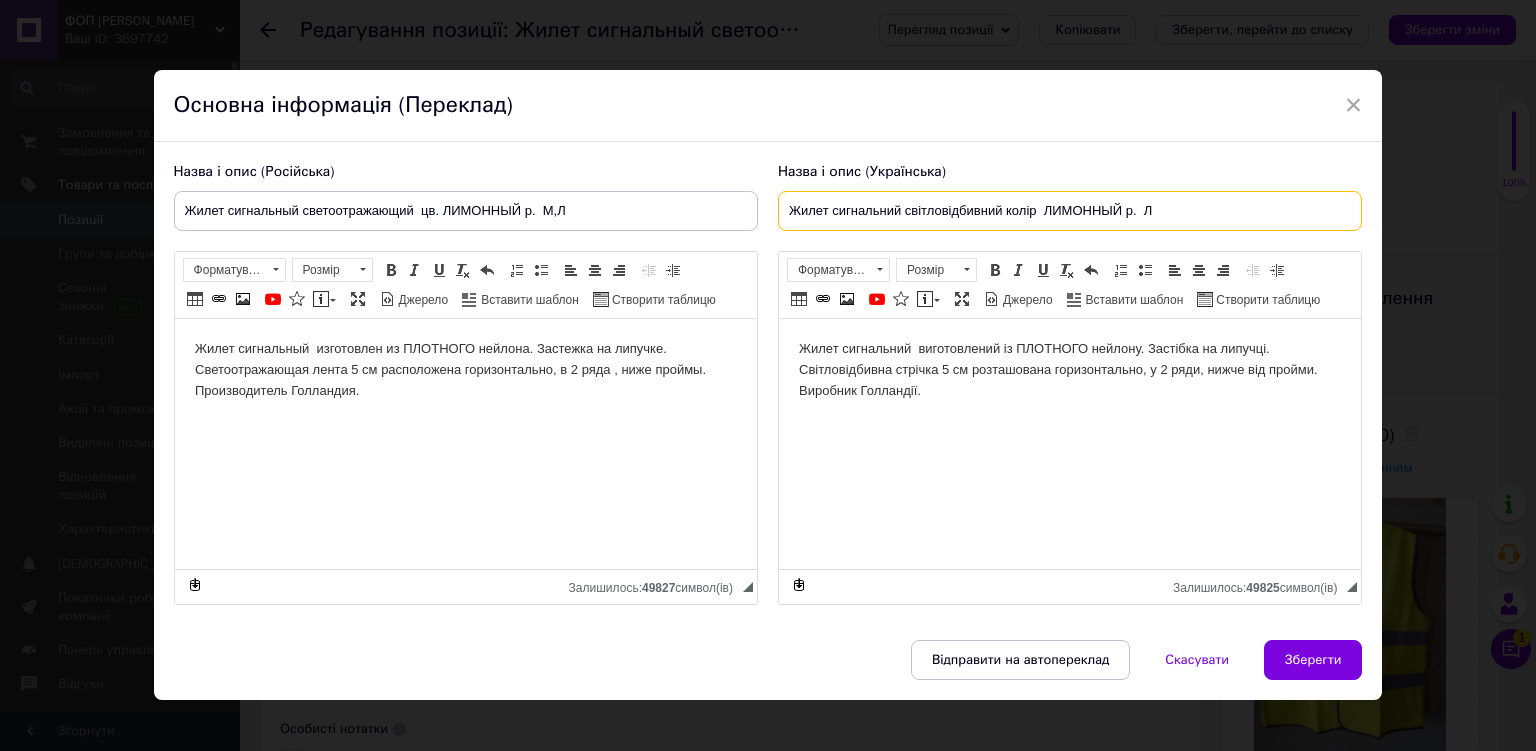 drag, startPoint x: 1099, startPoint y: 208, endPoint x: 1084, endPoint y: 210, distance: 15.132746 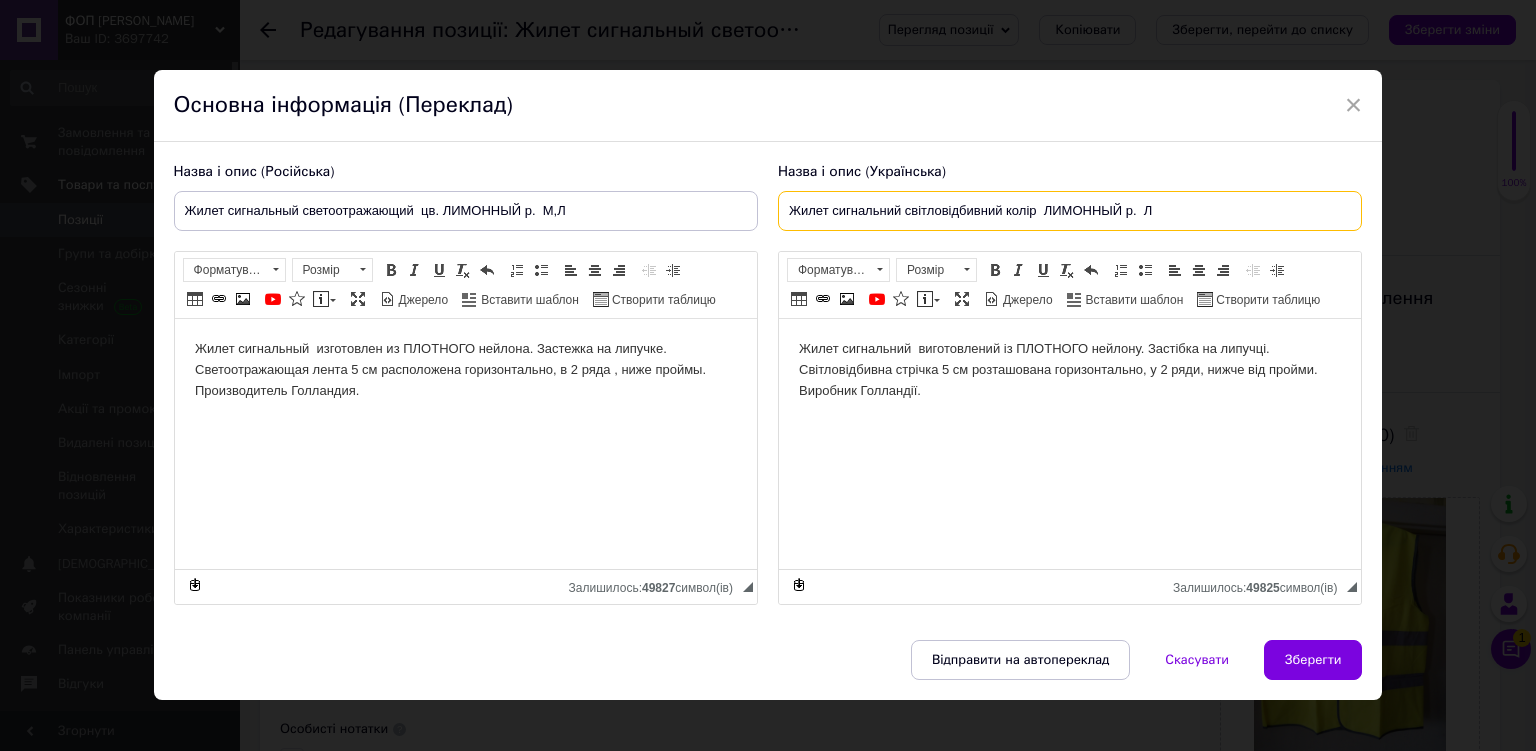 click on "Жилет сигнальний світловідбивний колір  ЛИМОННЫЙ р.  Л" at bounding box center [1070, 211] 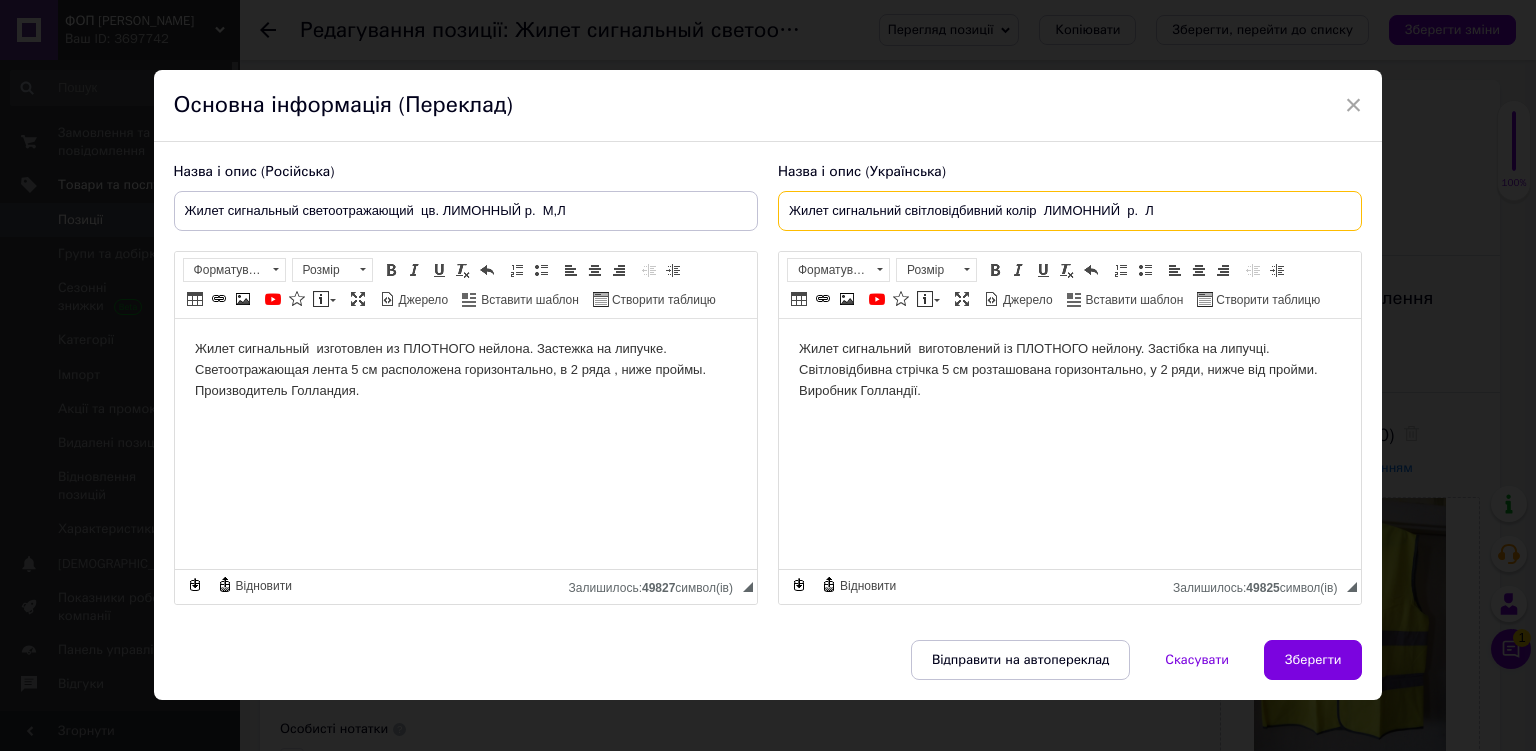 click on "Жилет сигнальний світловідбивний колір  ЛИМОННИЙ  р.  Л" at bounding box center [1070, 211] 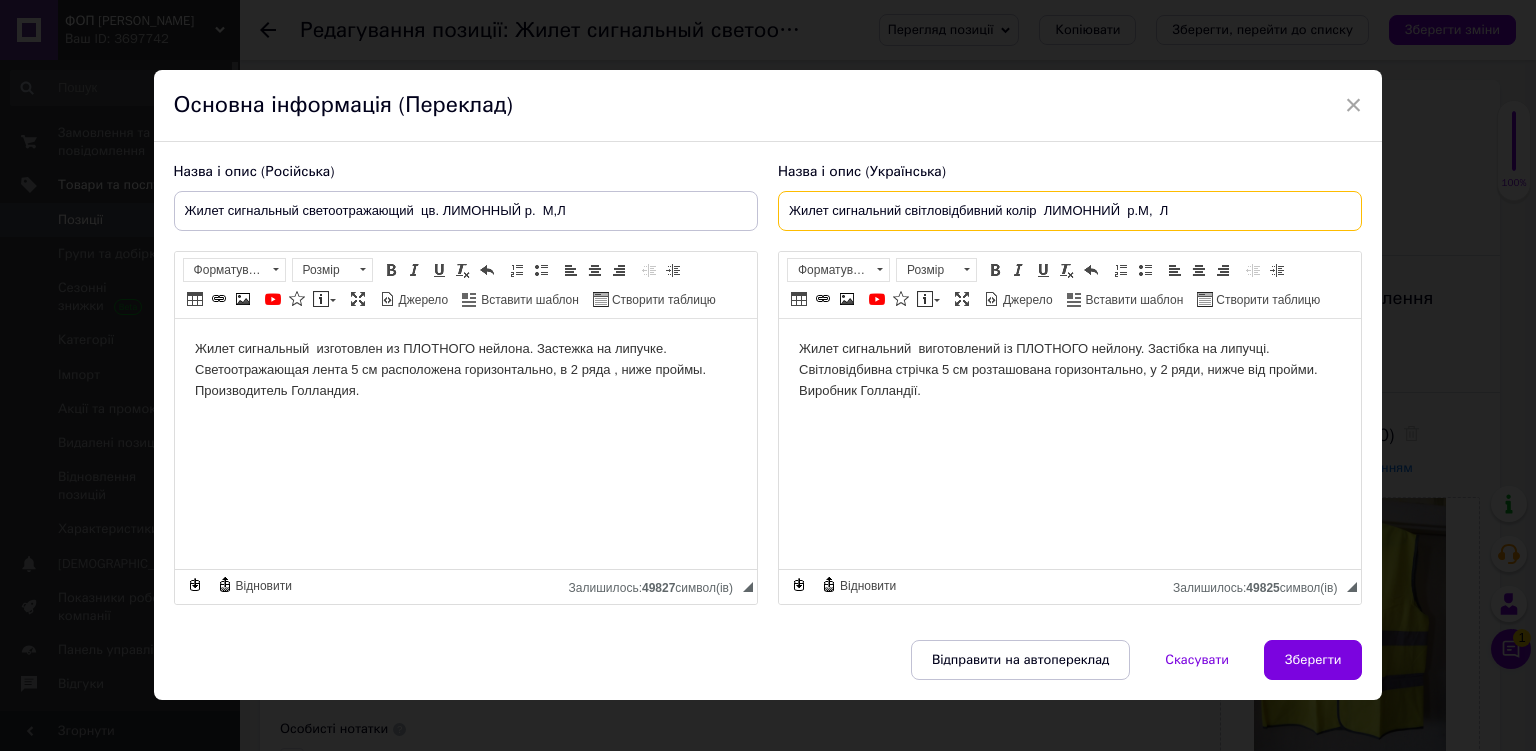 type on "Жилет сигнальний світловідбивний колір  ЛИМОННИЙ  р.М,  Л" 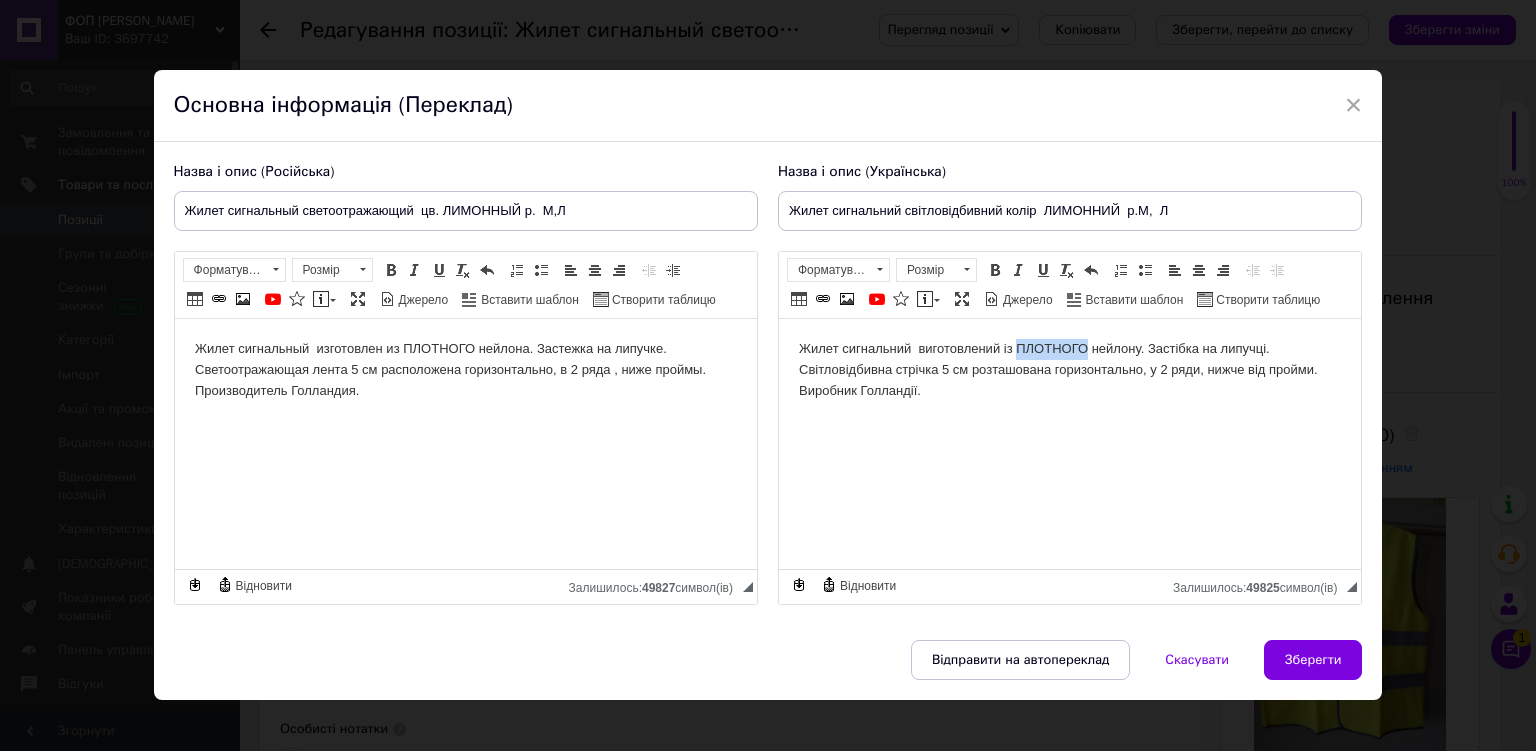 drag, startPoint x: 1067, startPoint y: 346, endPoint x: 1005, endPoint y: 345, distance: 62.008064 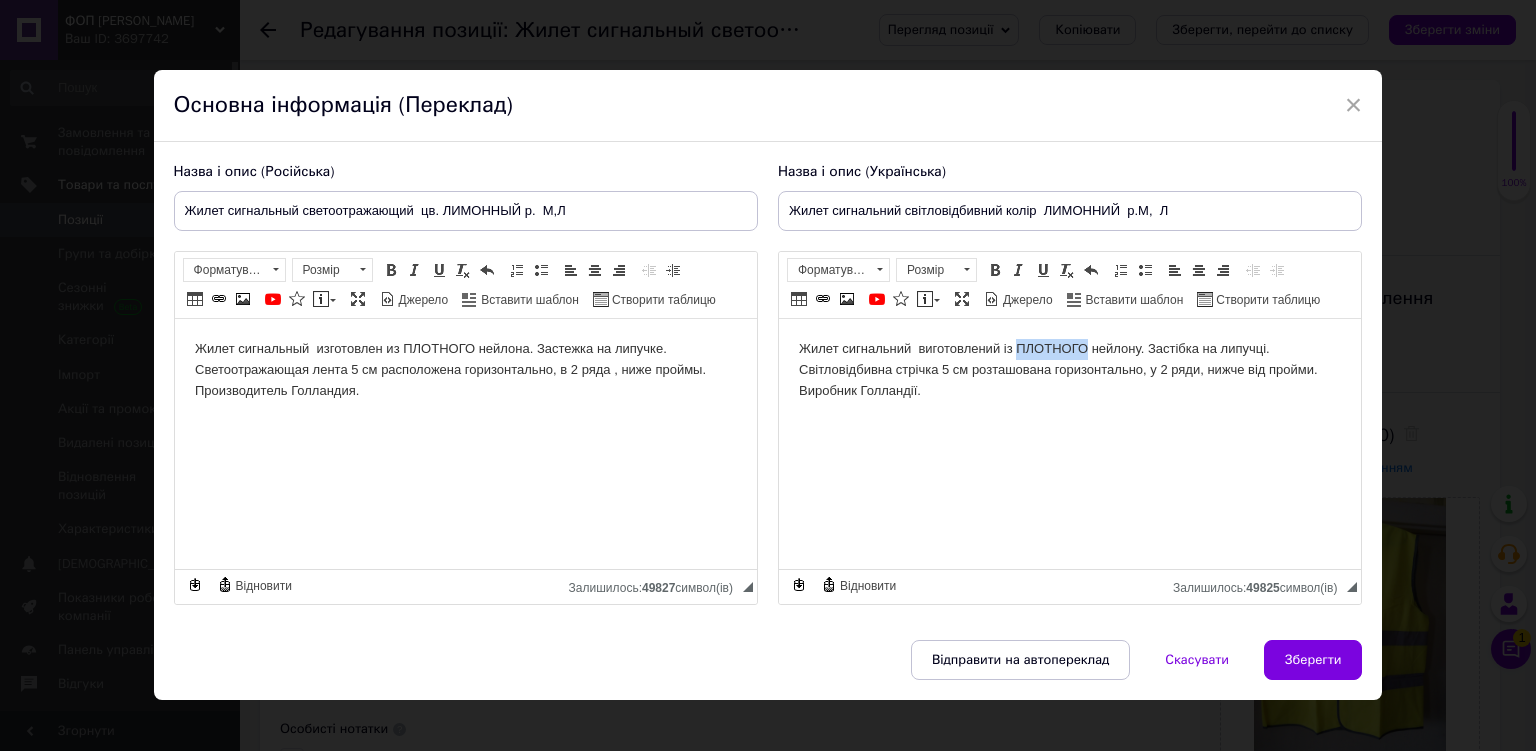 click on "Жилет сигнальний  виготовлений із ПЛОТНОГО нейлону. Застібка на липучці. Світловідбивна стрічка 5 см розташована горизонтально, у 2 ряди, нижче від пройми. Виробник Голландії." at bounding box center (1069, 370) 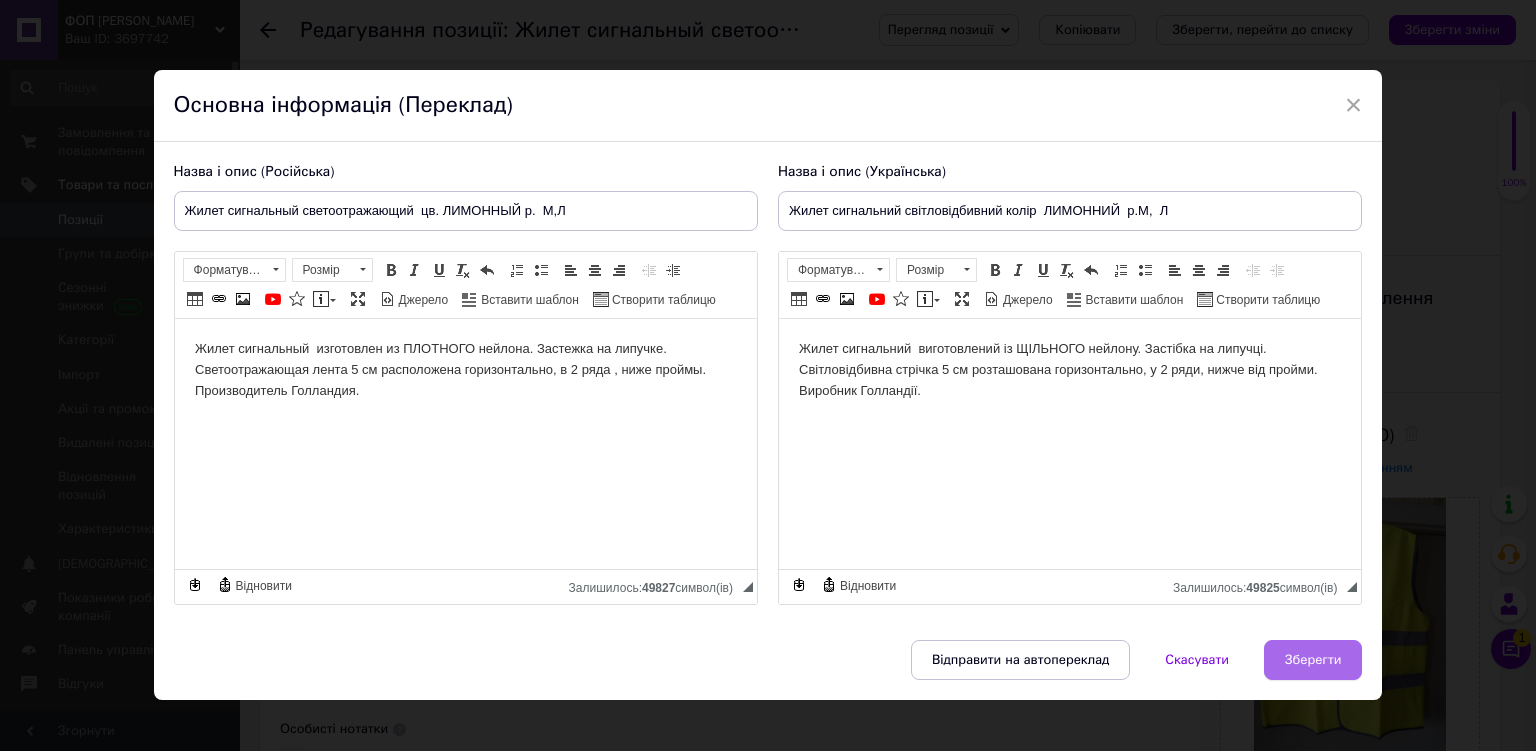 click on "Зберегти" at bounding box center [1313, 660] 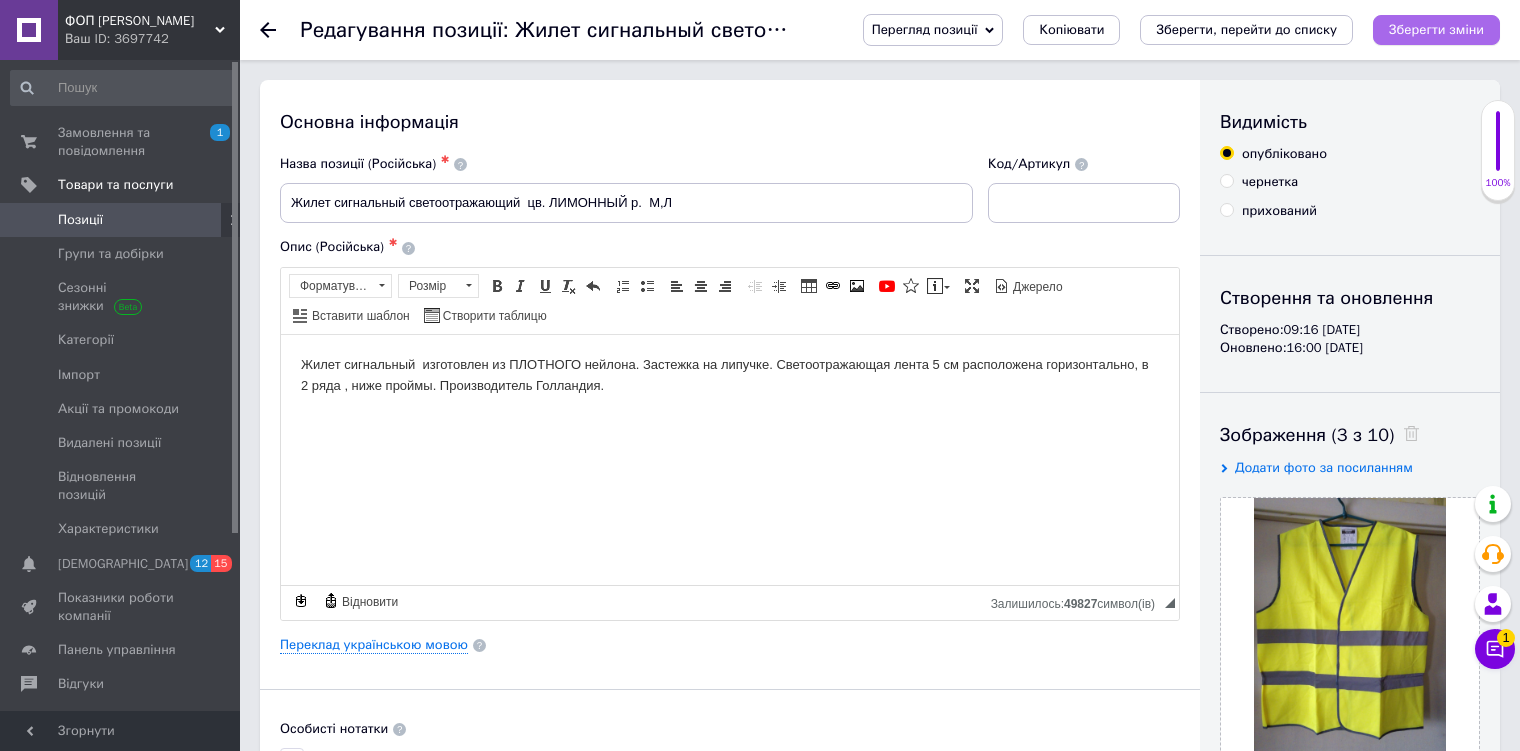 click on "Зберегти зміни" at bounding box center [1436, 29] 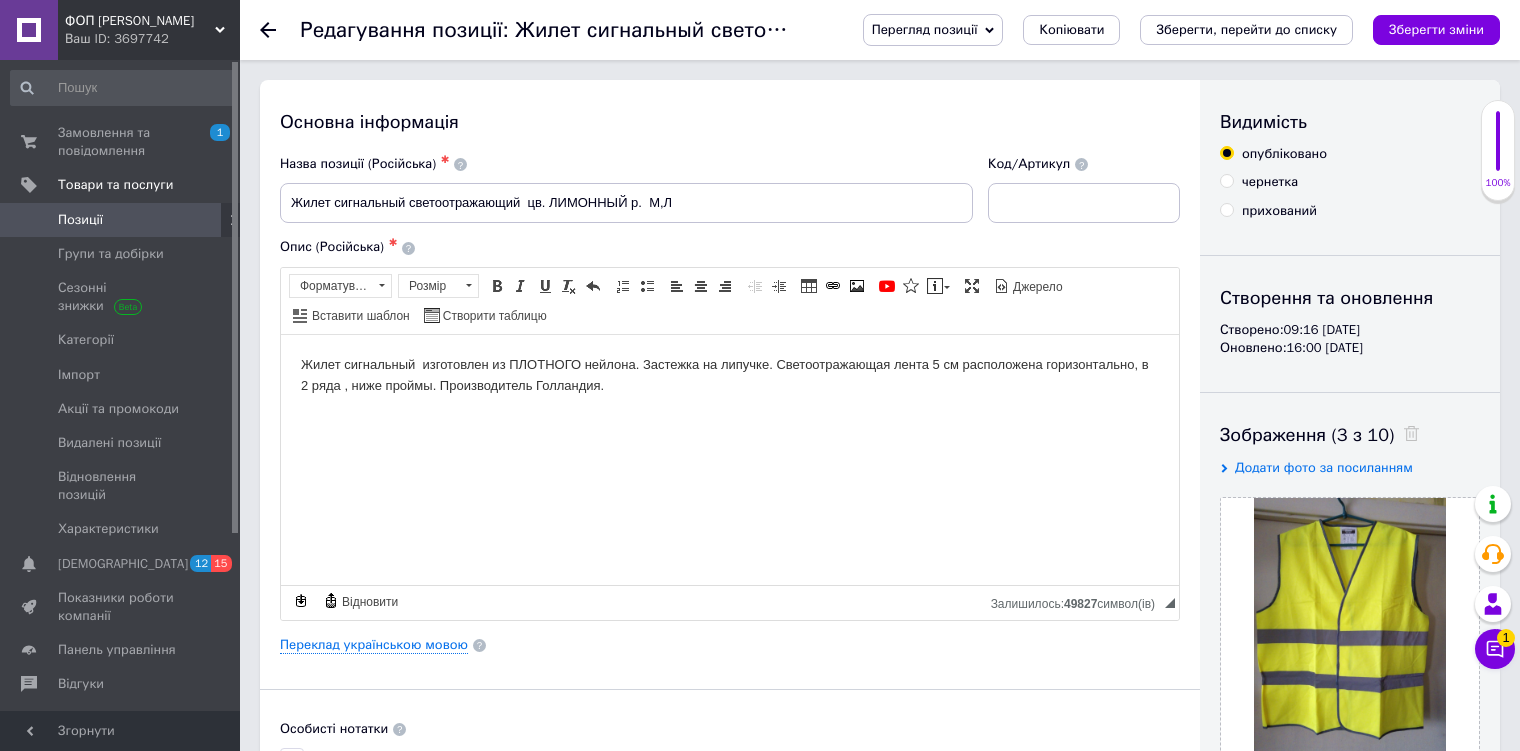 click 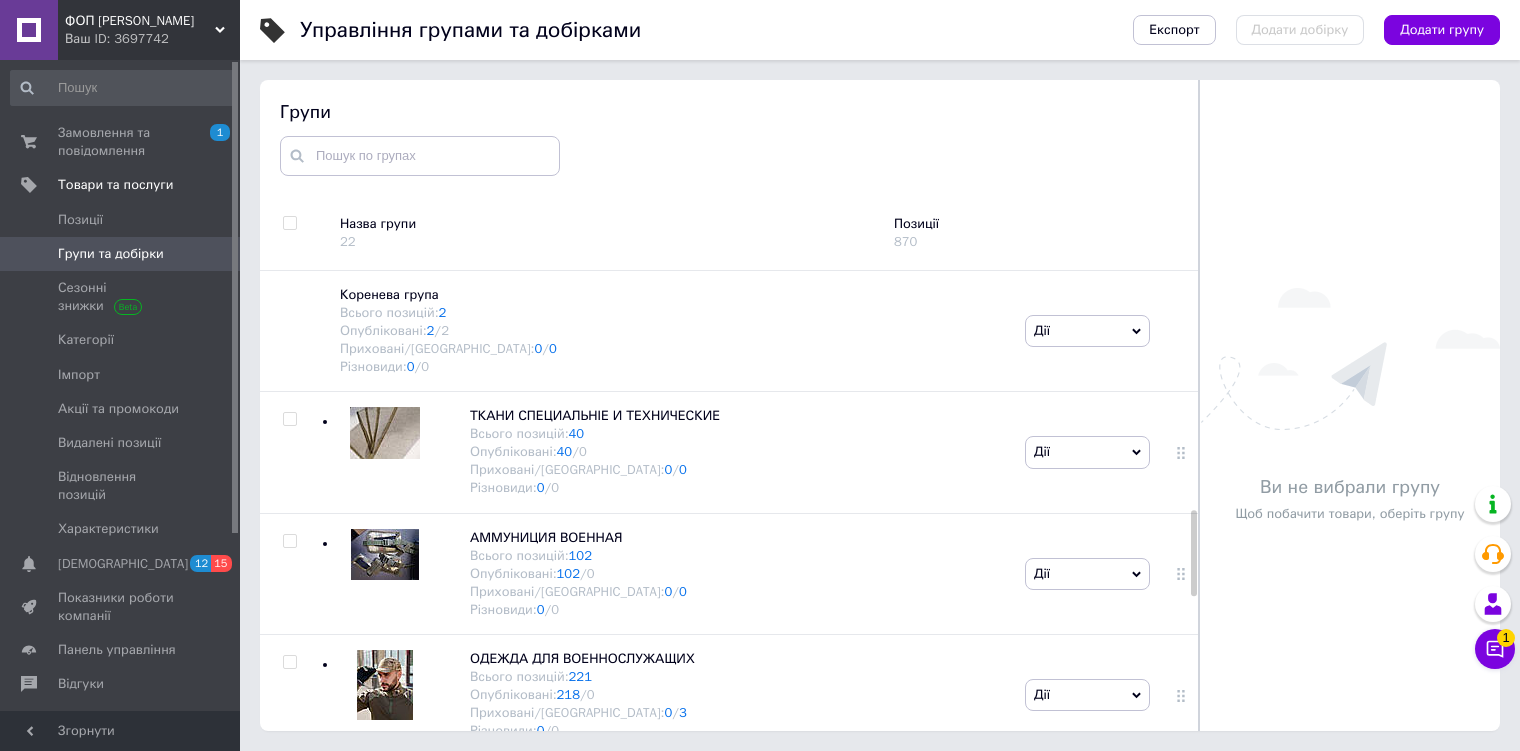 scroll, scrollTop: 113, scrollLeft: 0, axis: vertical 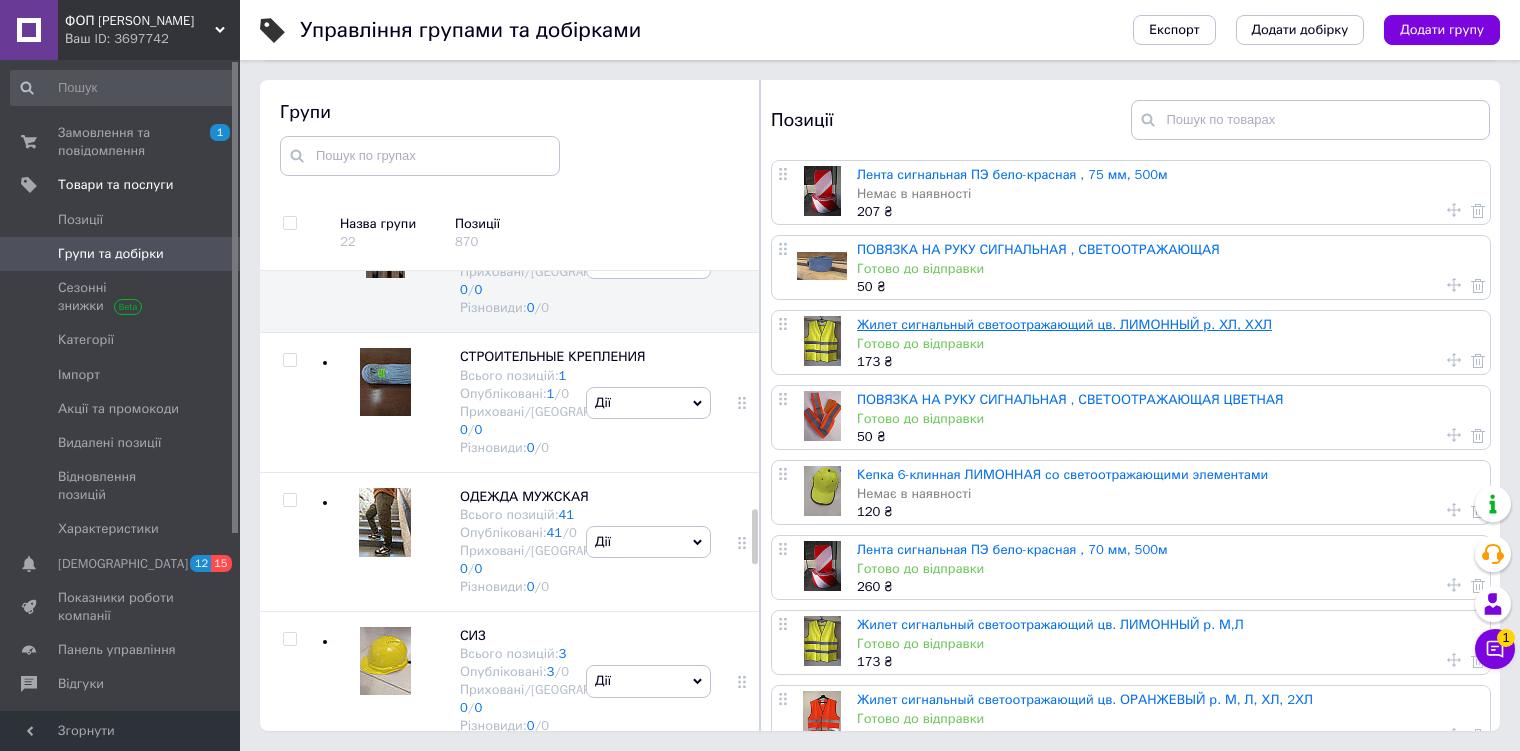 click on "Жилет сигнальный светоотражающий  цв. ЛИМОННЫЙ р. ХЛ, ХХЛ" at bounding box center (1064, 324) 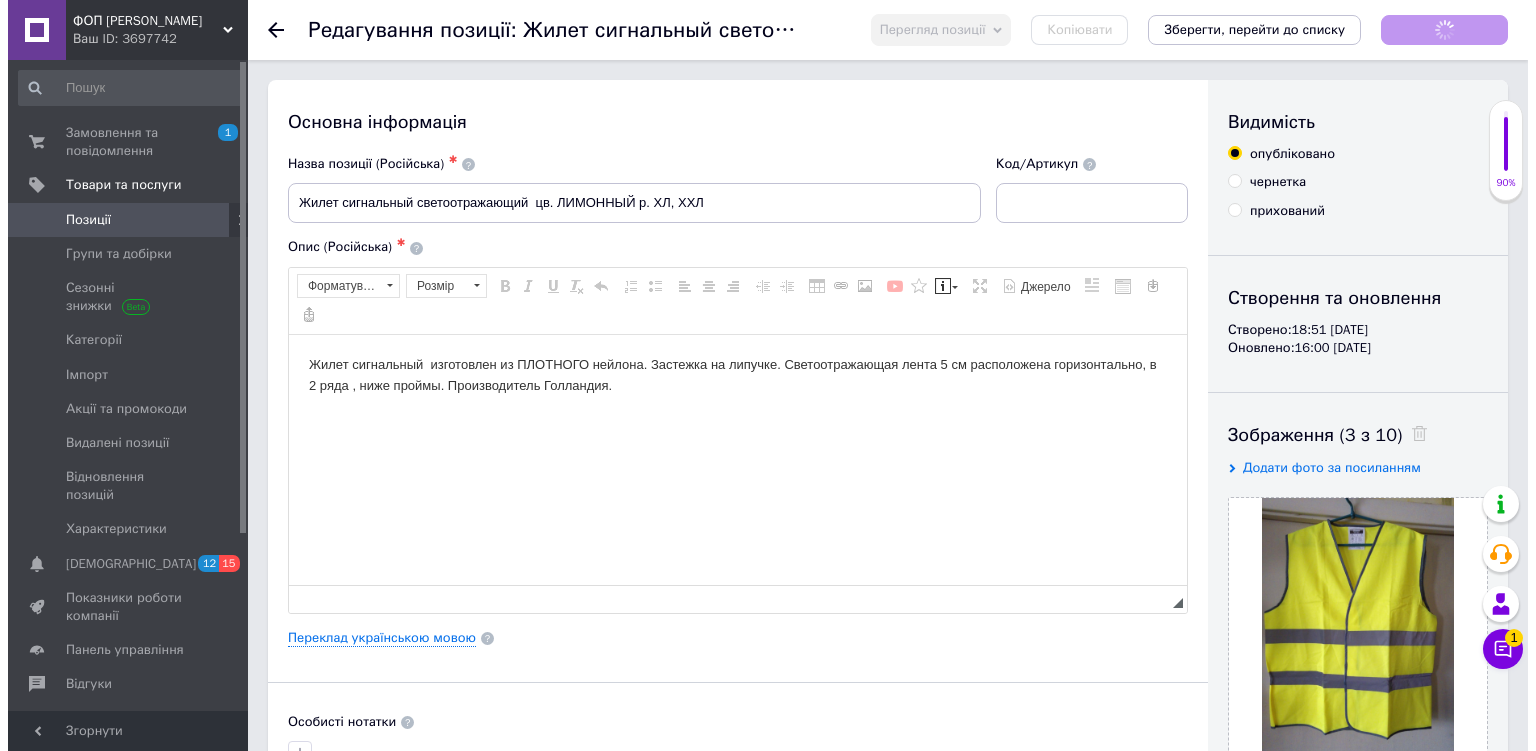 scroll, scrollTop: 0, scrollLeft: 0, axis: both 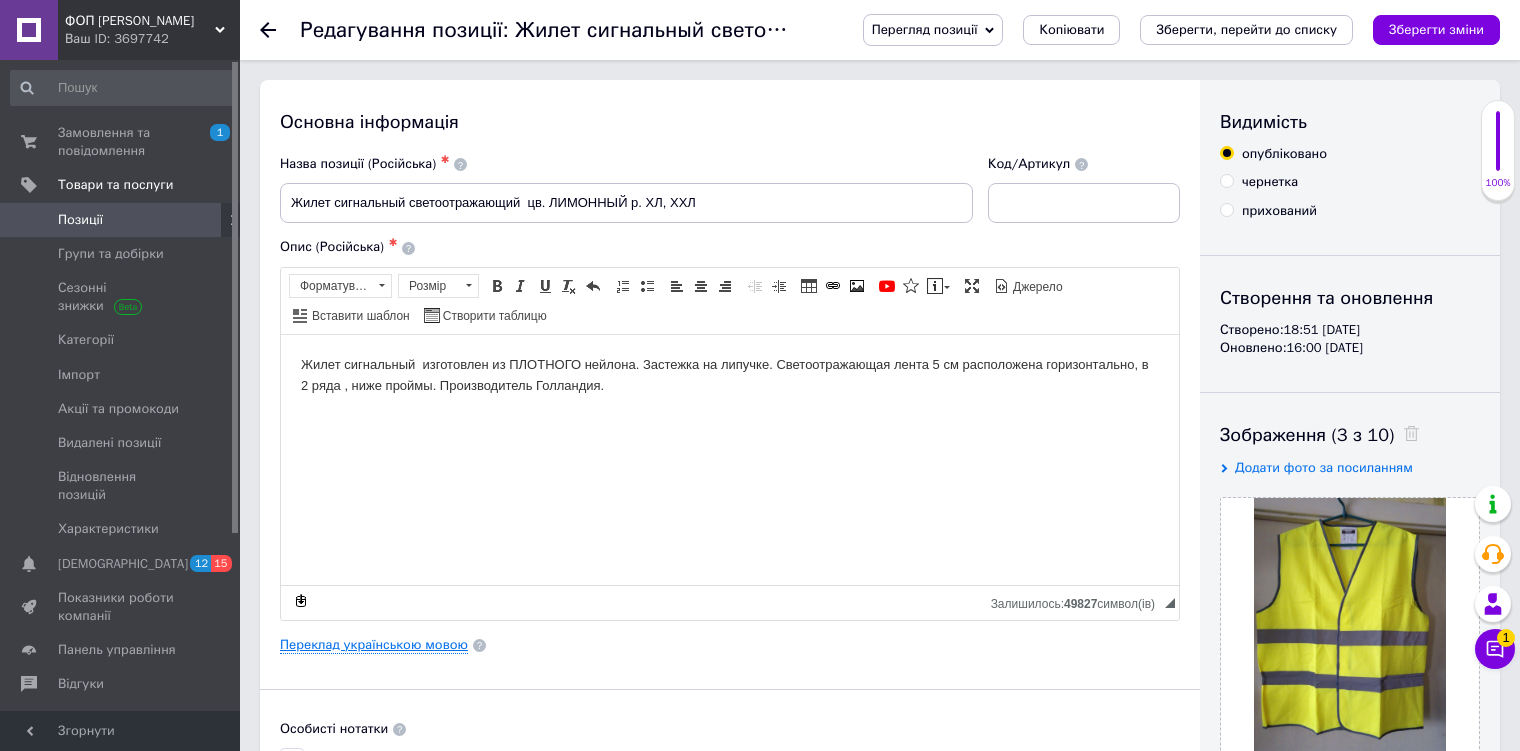 click on "Переклад українською мовою" at bounding box center (374, 645) 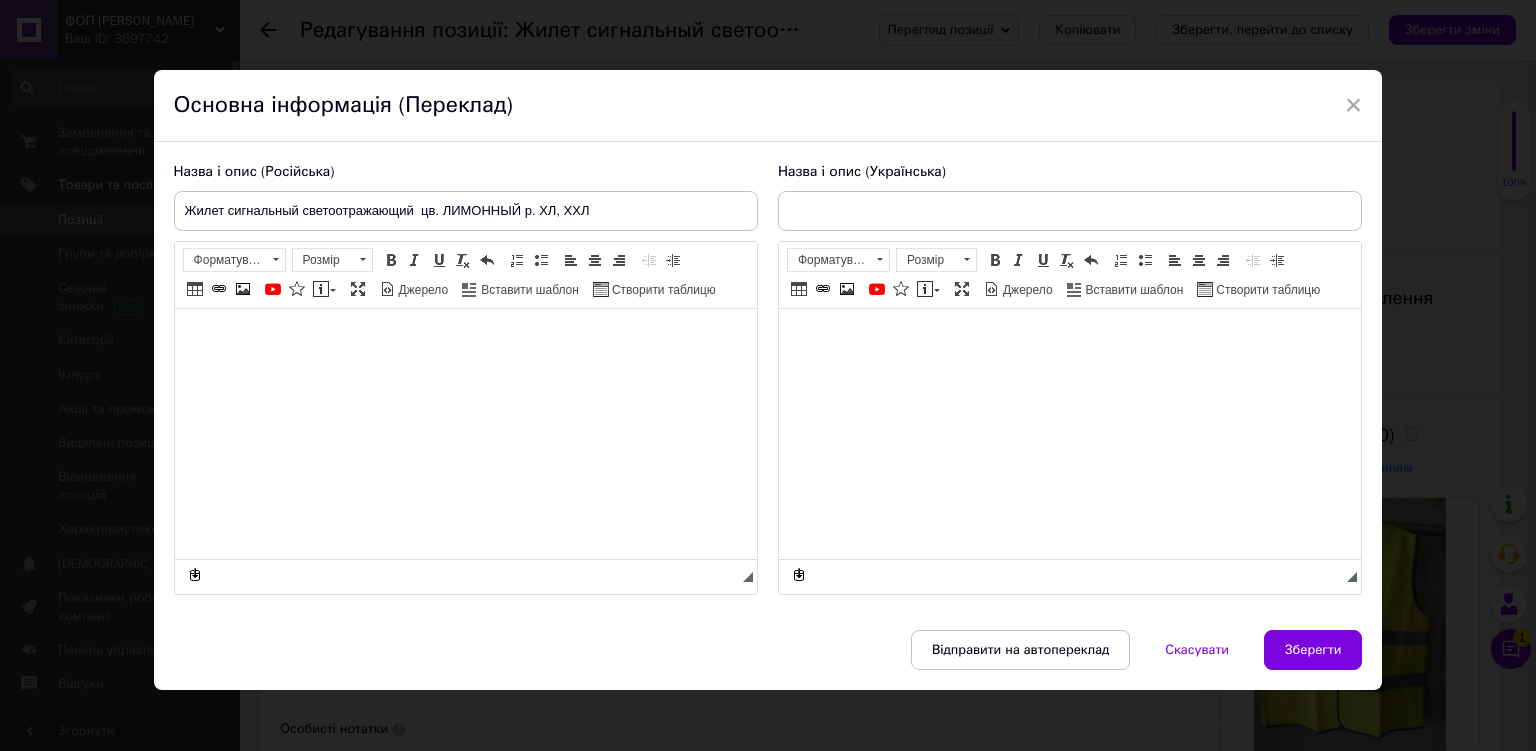 type on "Жилет сигнальний світловідбивний колір ЛИМОННИЙ р. ХЛ, ХХЛ" 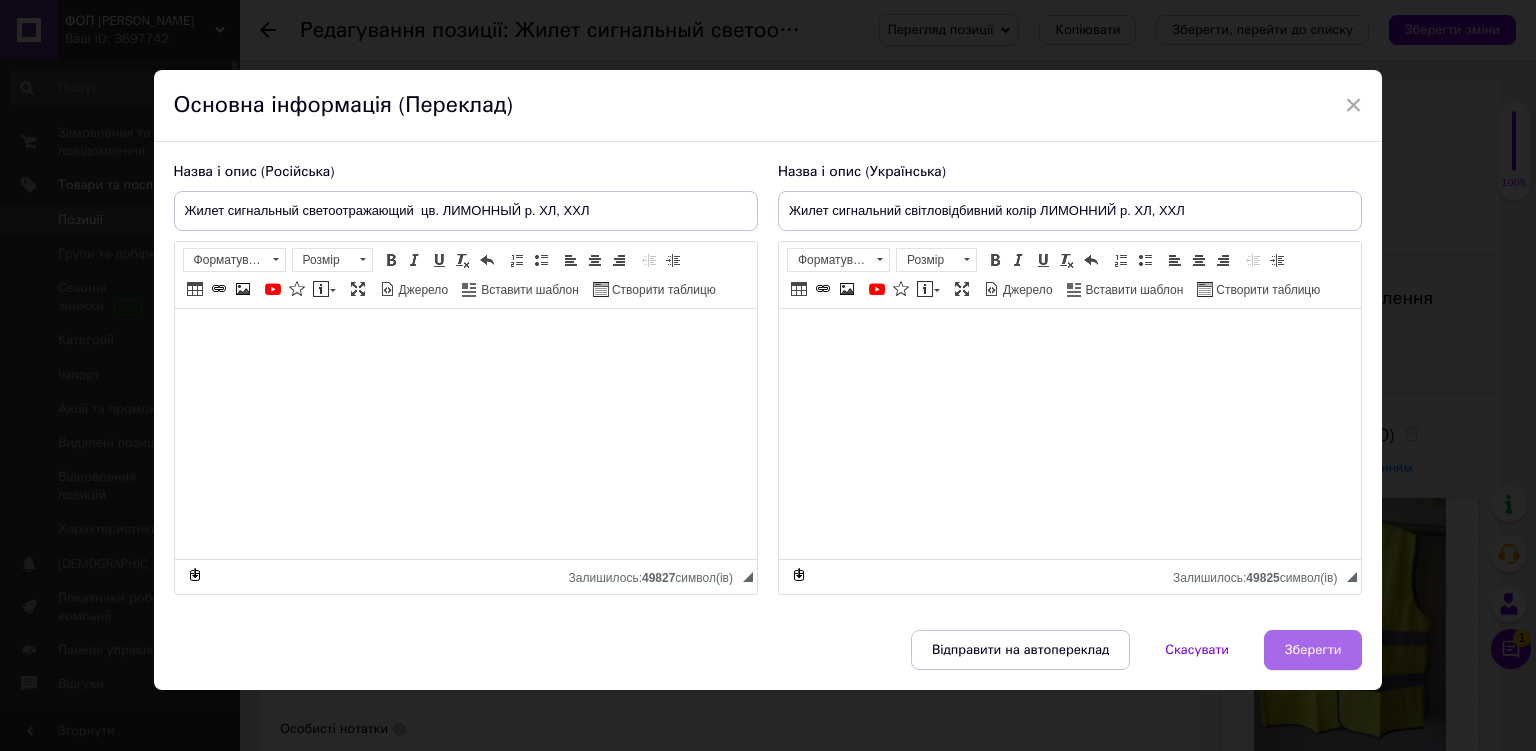 click on "Зберегти" at bounding box center (1313, 650) 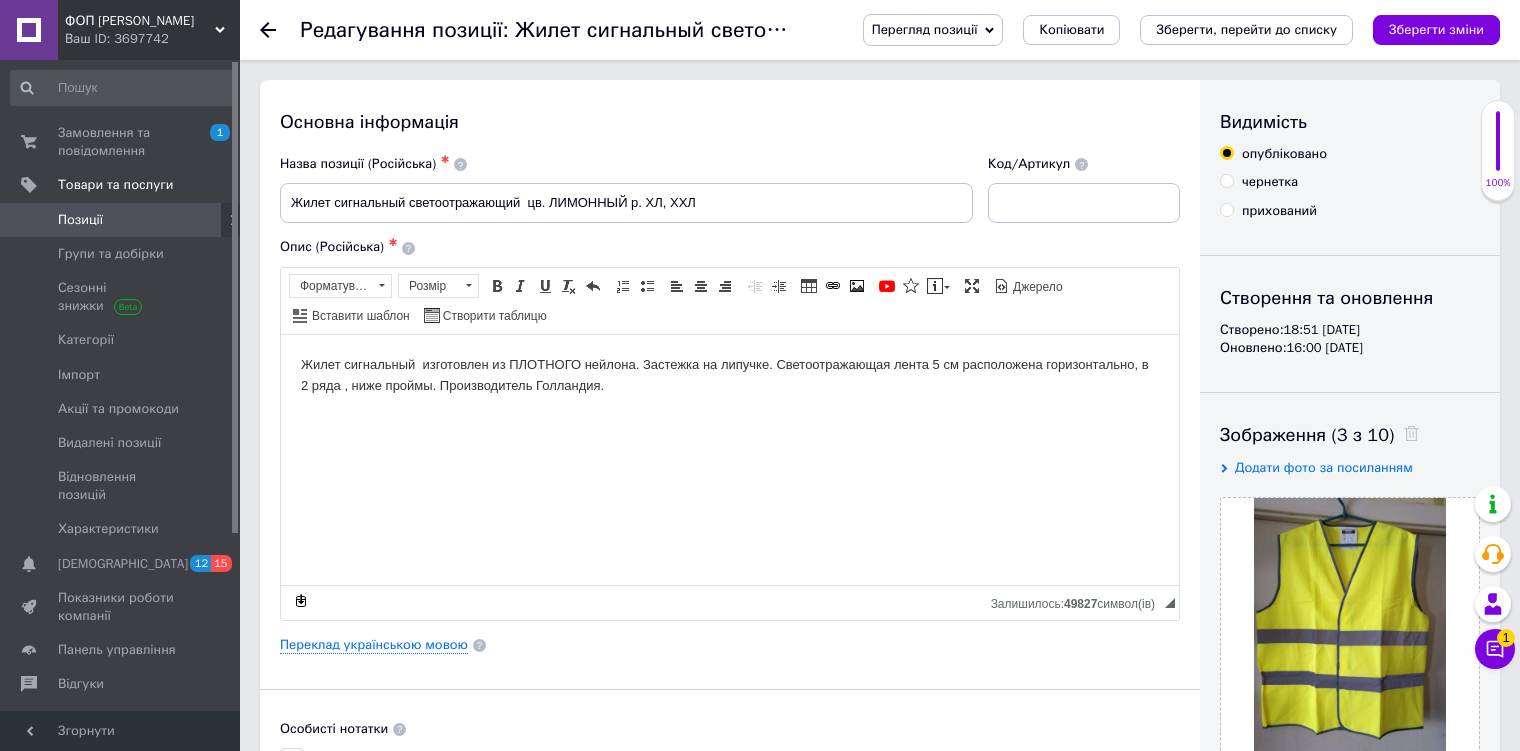 drag, startPoint x: 262, startPoint y: 28, endPoint x: 284, endPoint y: 48, distance: 29.732138 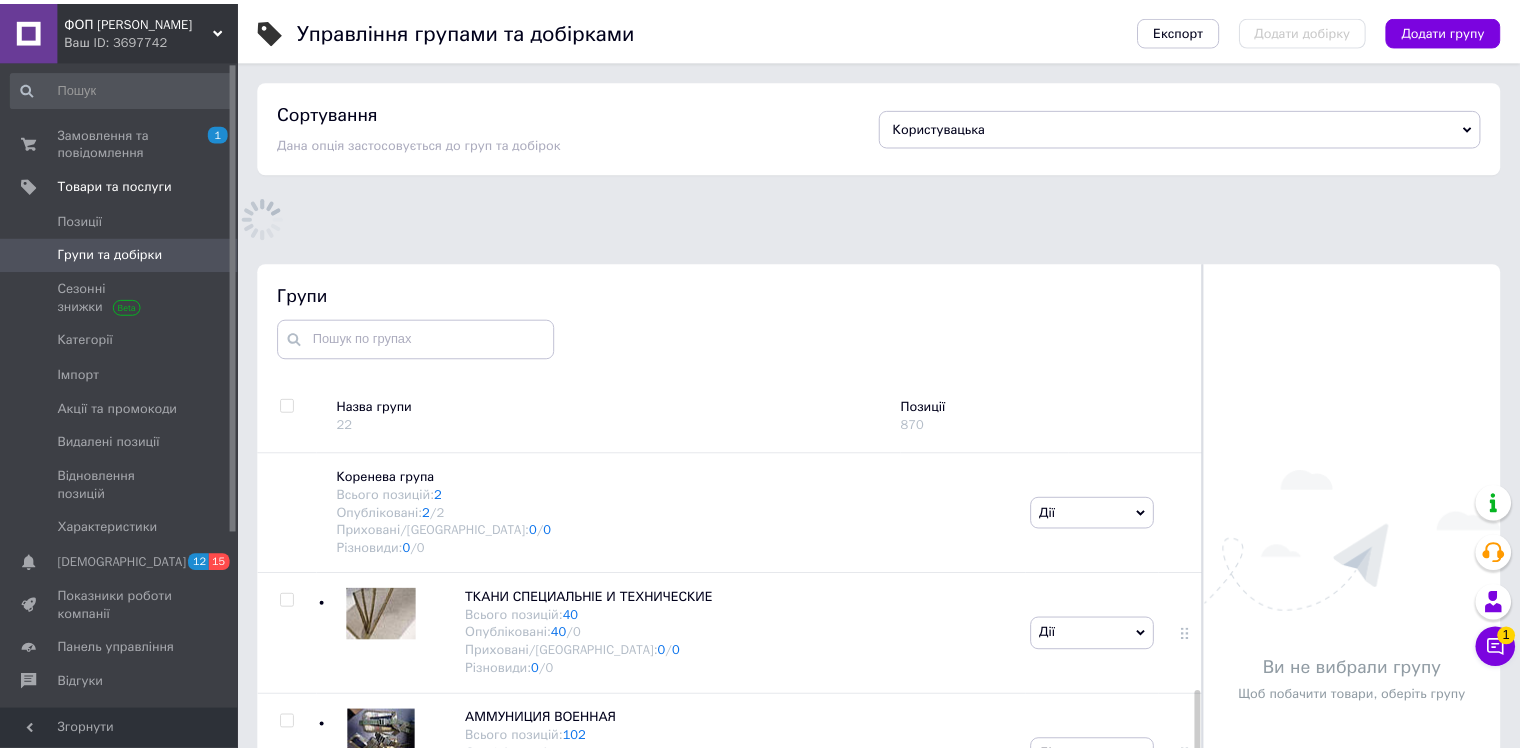 scroll, scrollTop: 183, scrollLeft: 0, axis: vertical 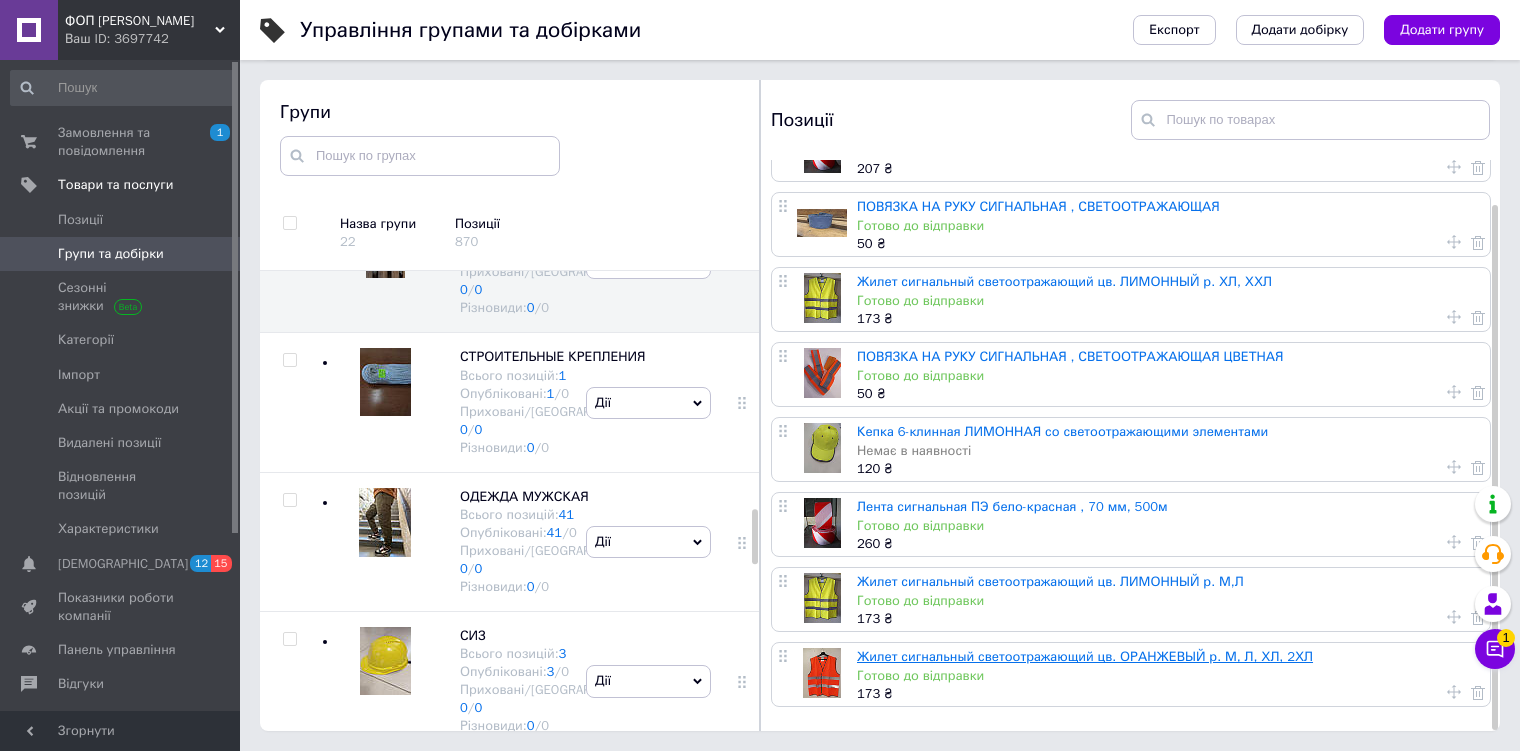 click on "Жилет сигнальный светоотражающий  цв. ОРАНЖЕВЫЙ р. М, Л, ХЛ, 2ХЛ" at bounding box center (1085, 656) 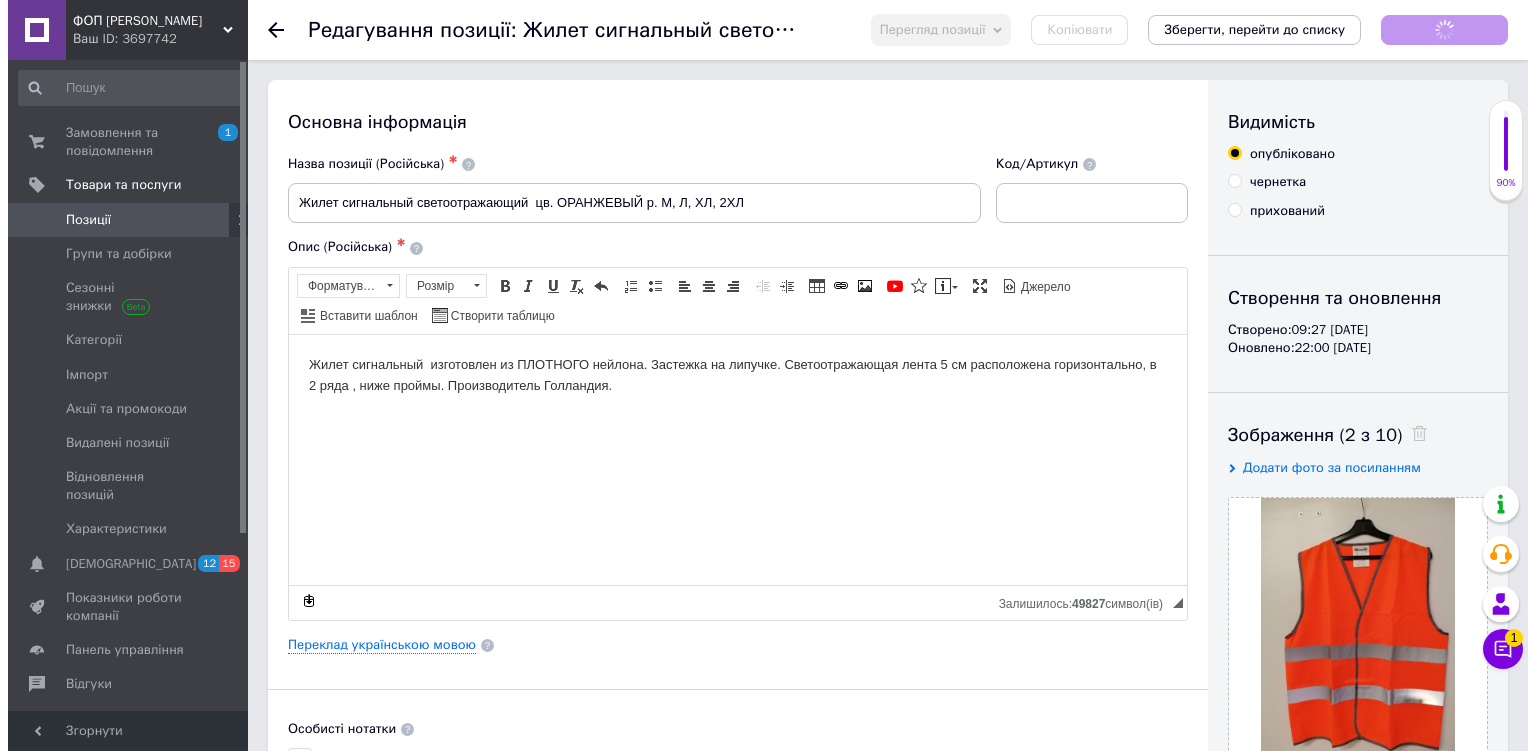 scroll, scrollTop: 0, scrollLeft: 0, axis: both 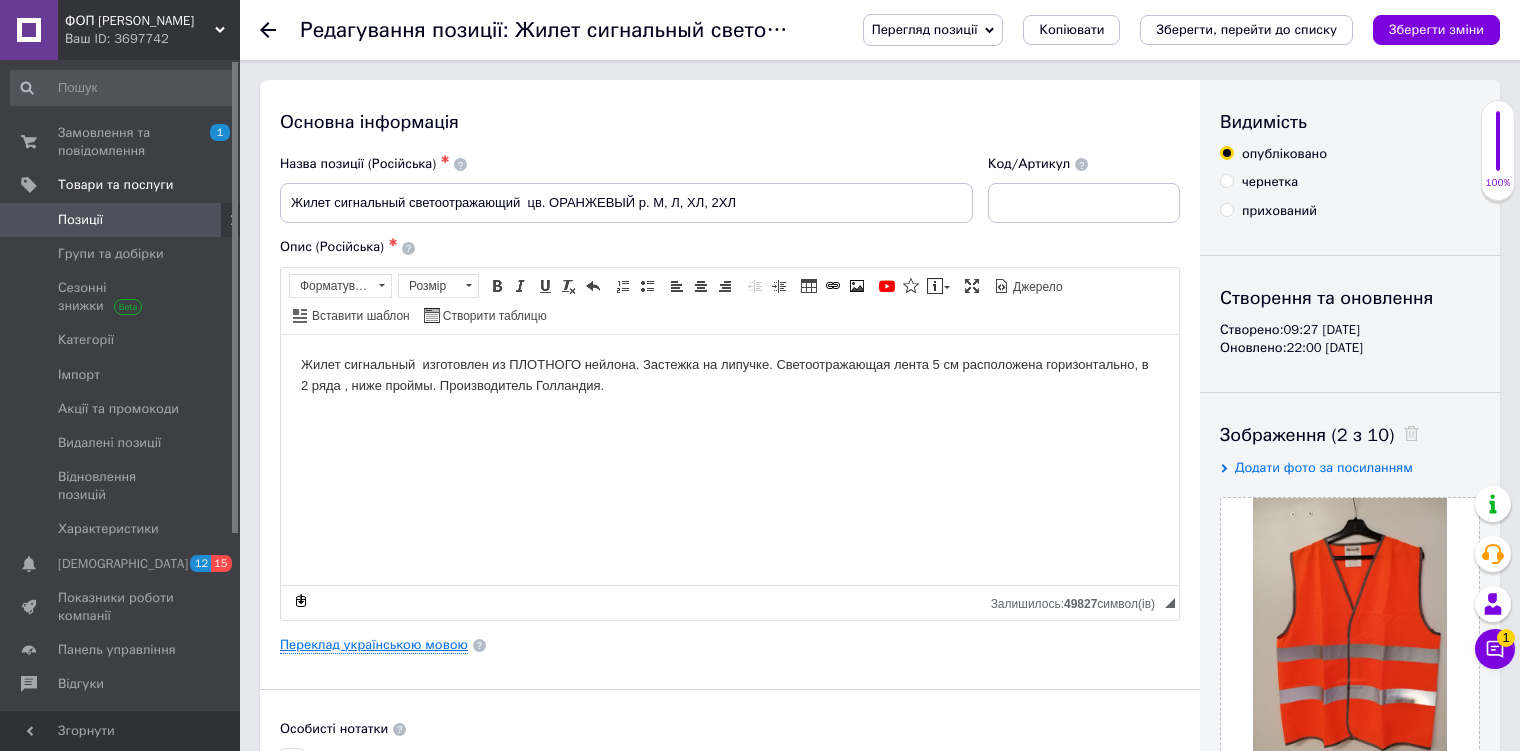 click on "Переклад українською мовою" at bounding box center [374, 645] 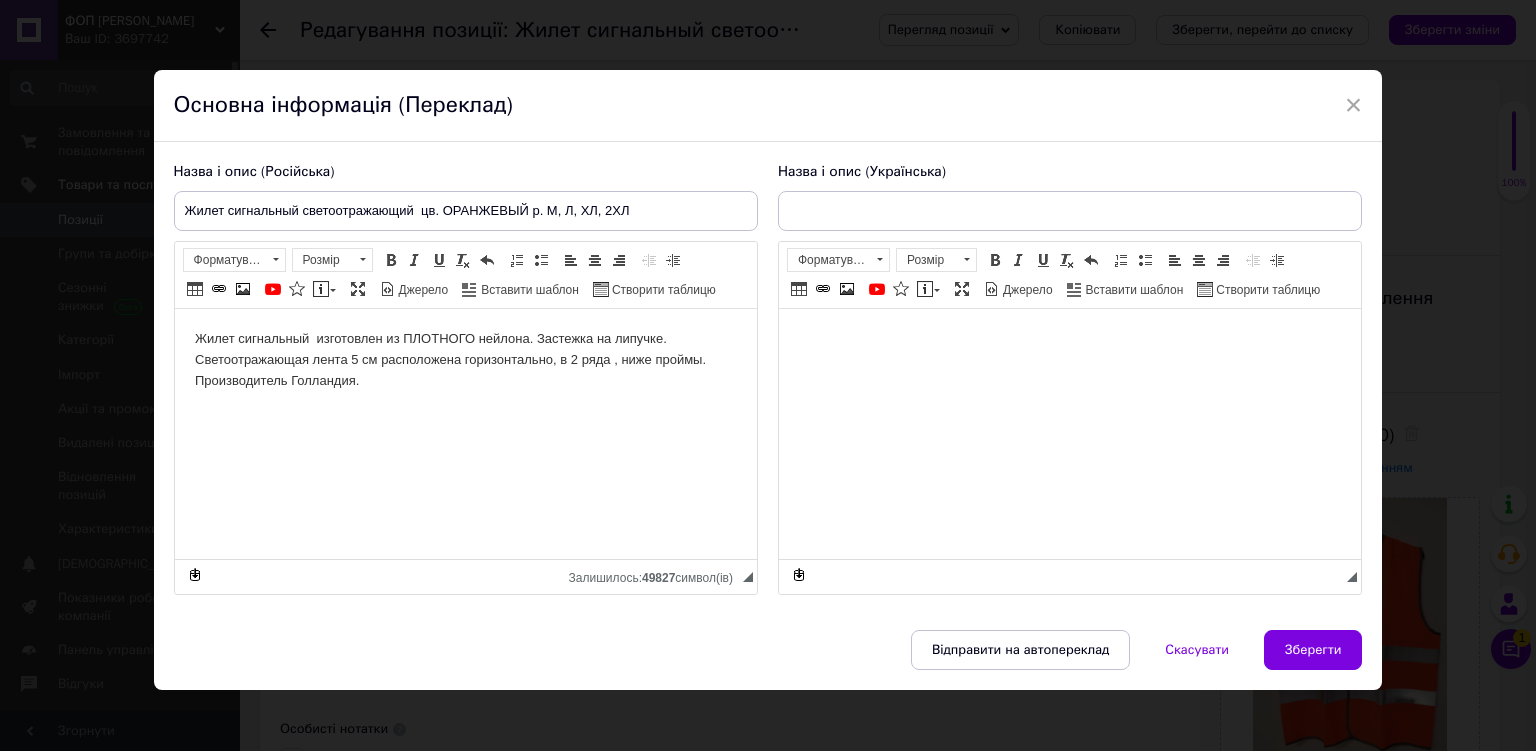 scroll, scrollTop: 0, scrollLeft: 0, axis: both 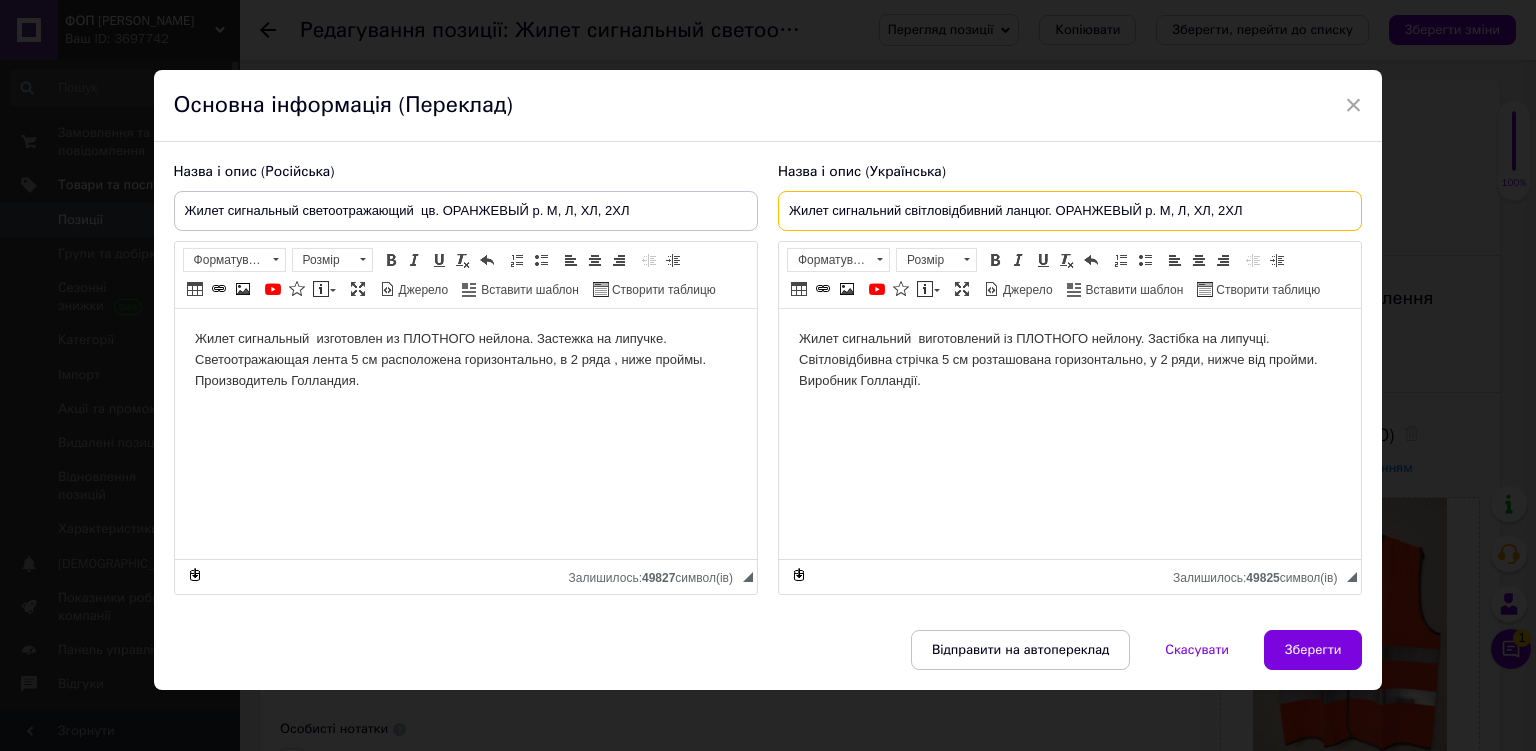 drag, startPoint x: 1117, startPoint y: 210, endPoint x: 991, endPoint y: 212, distance: 126.01587 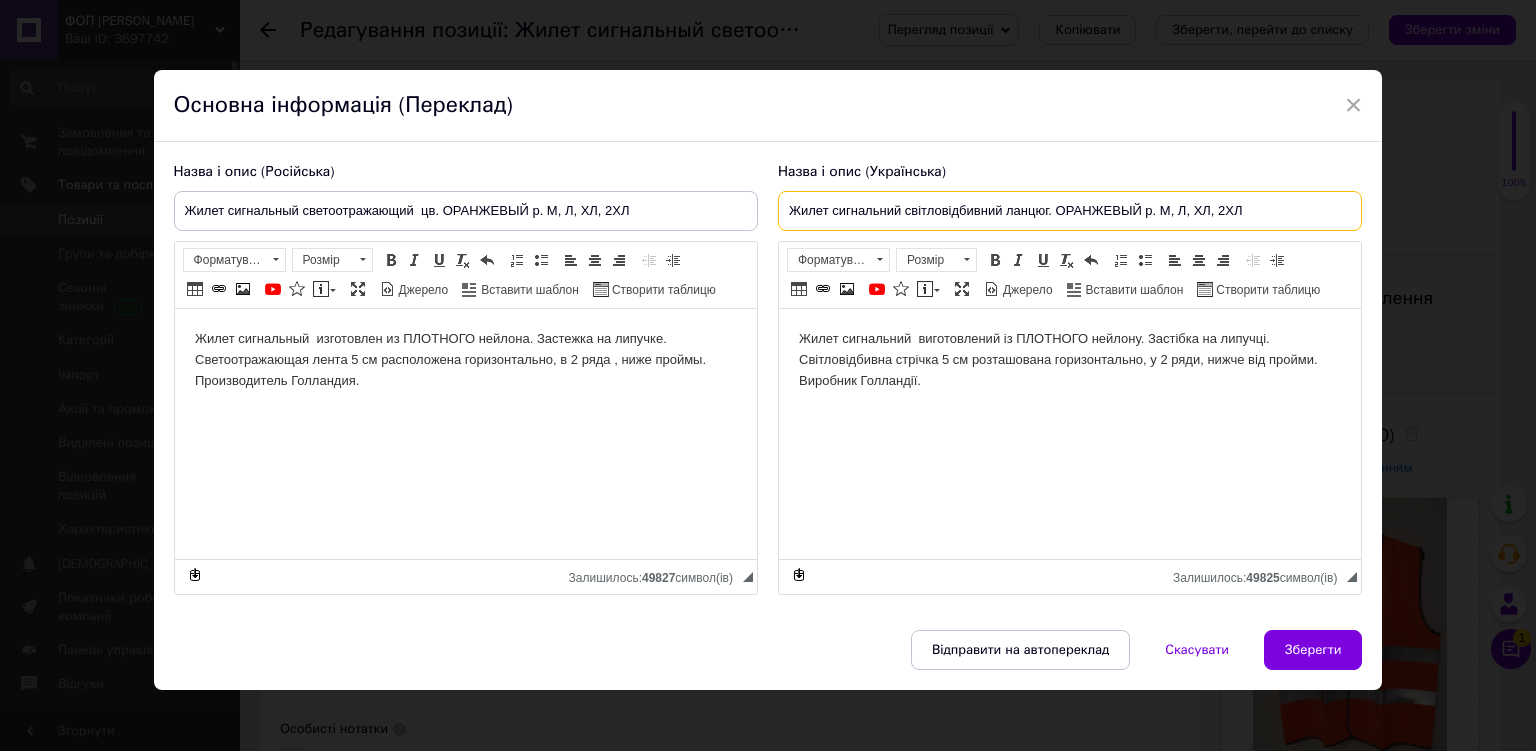 click on "Жилет сигнальний світловідбивний ланцюг. ОРАНЖЕВЫЙ р. М, Л, ХЛ, 2ХЛ" at bounding box center [1070, 211] 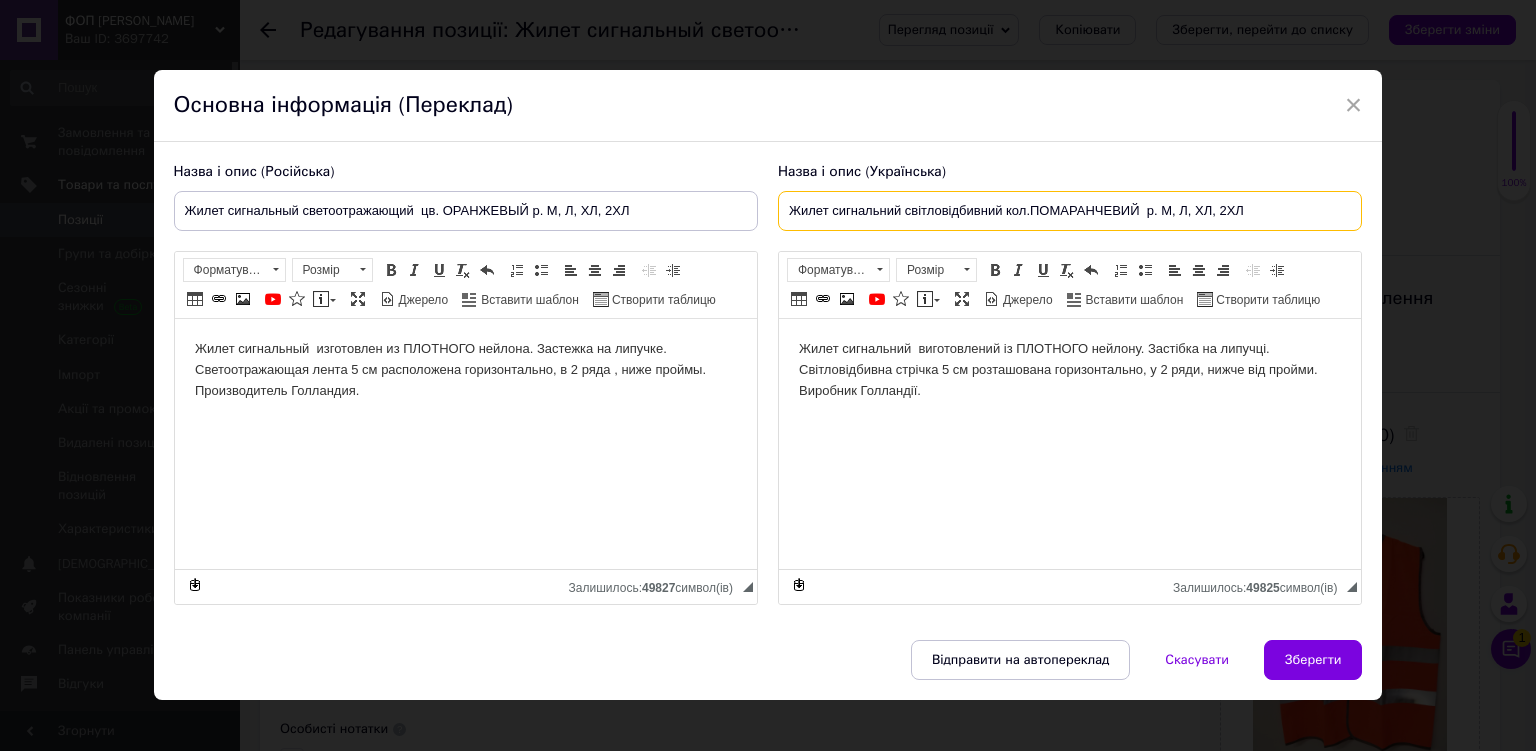 type on "Жилет сигнальний світловідбивний кол.ПОМАРАНЧЕВИЙ  р. М, Л, ХЛ, 2ХЛ" 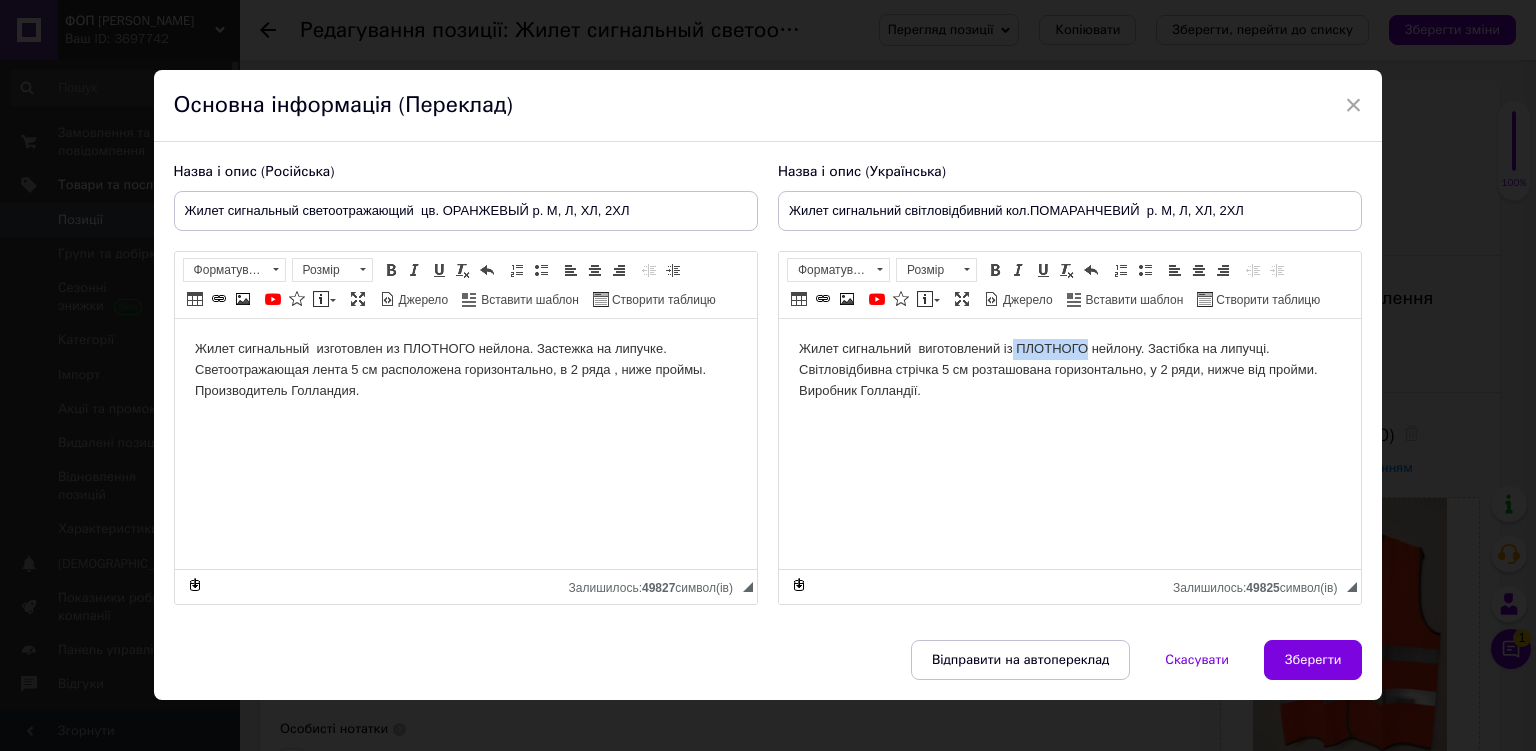 drag, startPoint x: 1069, startPoint y: 347, endPoint x: 998, endPoint y: 344, distance: 71.063354 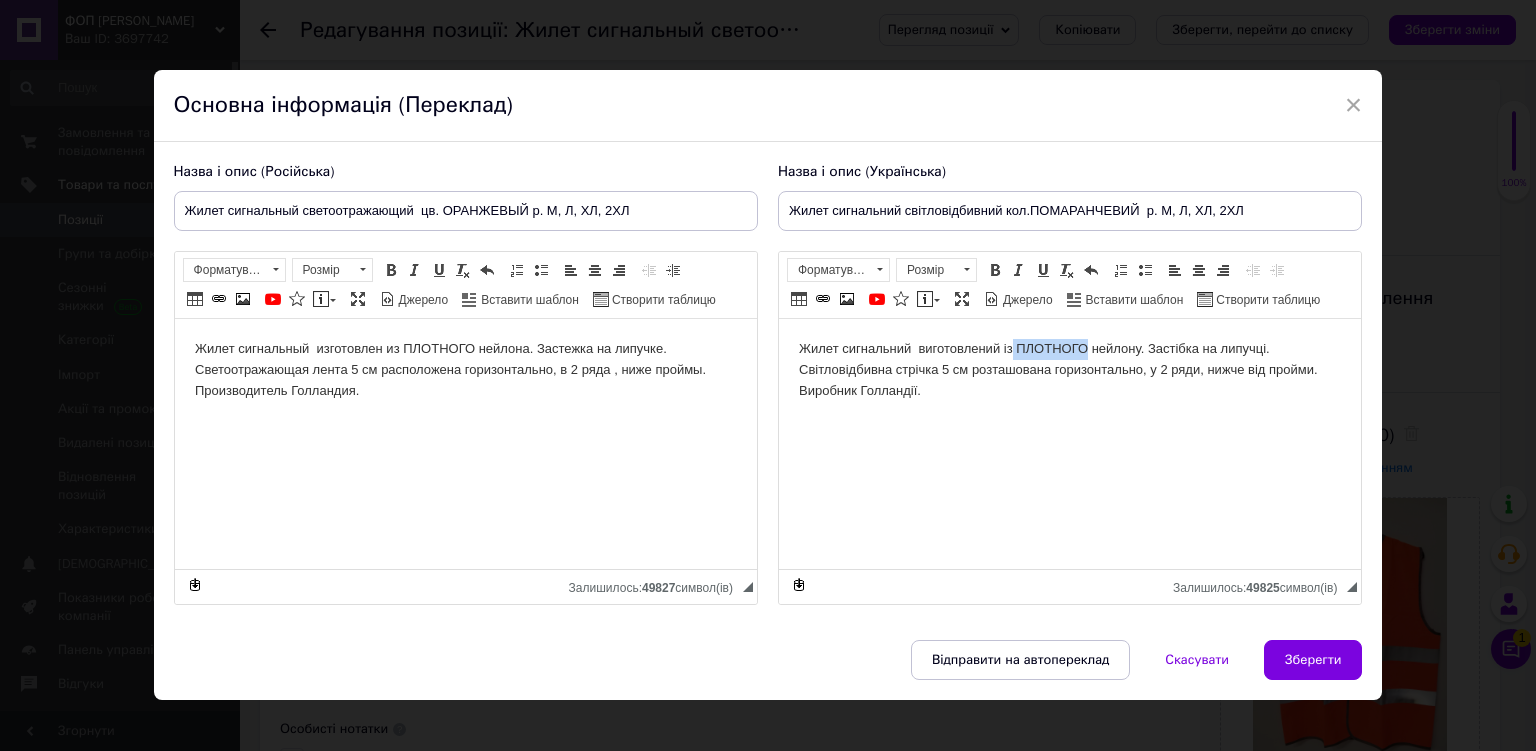 click on "Жилет сигнальний  виготовлений із ПЛОТНОГО нейлону. Застібка на липучці. Світловідбивна стрічка 5 см розташована горизонтально, у 2 ряди, нижче від пройми. Виробник Голландії." at bounding box center (1069, 370) 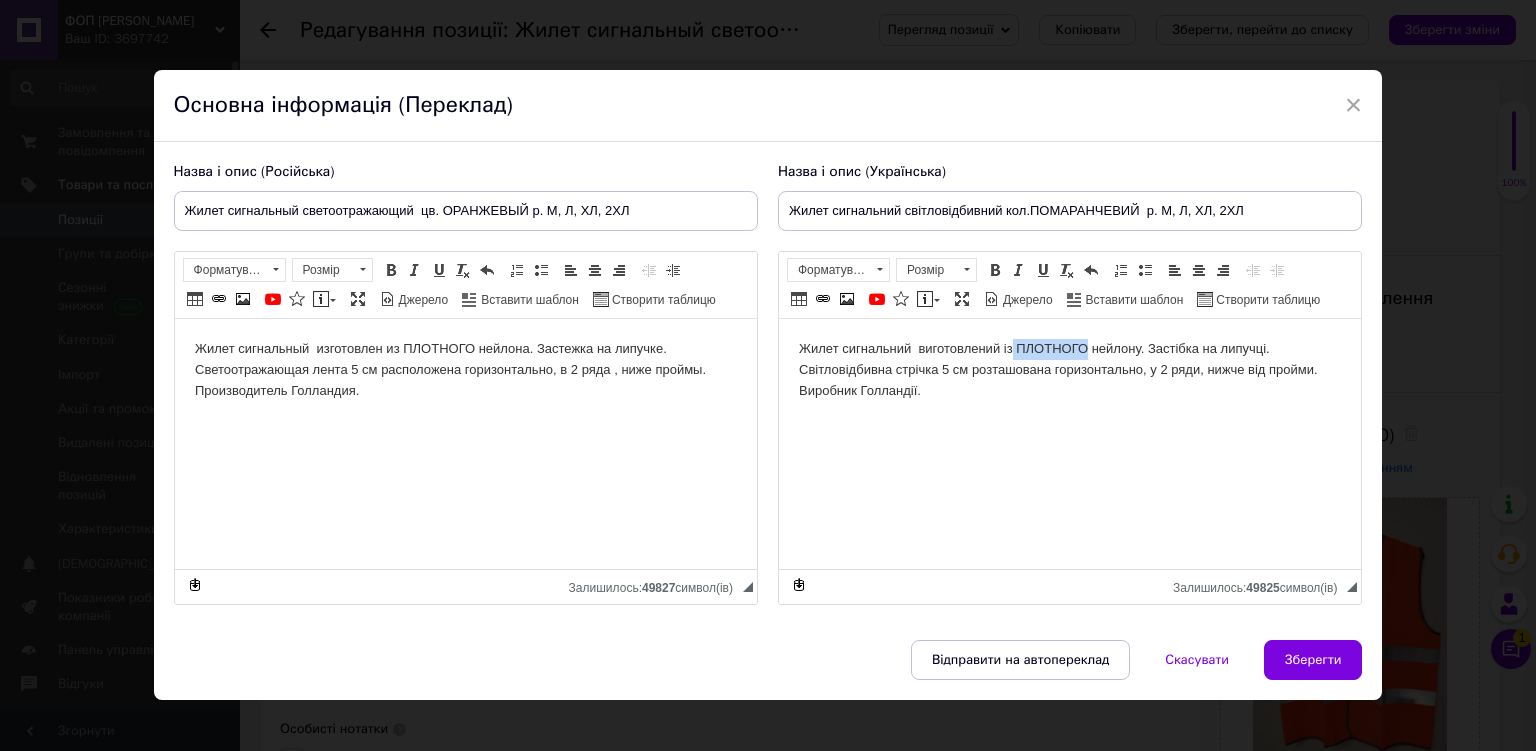 type 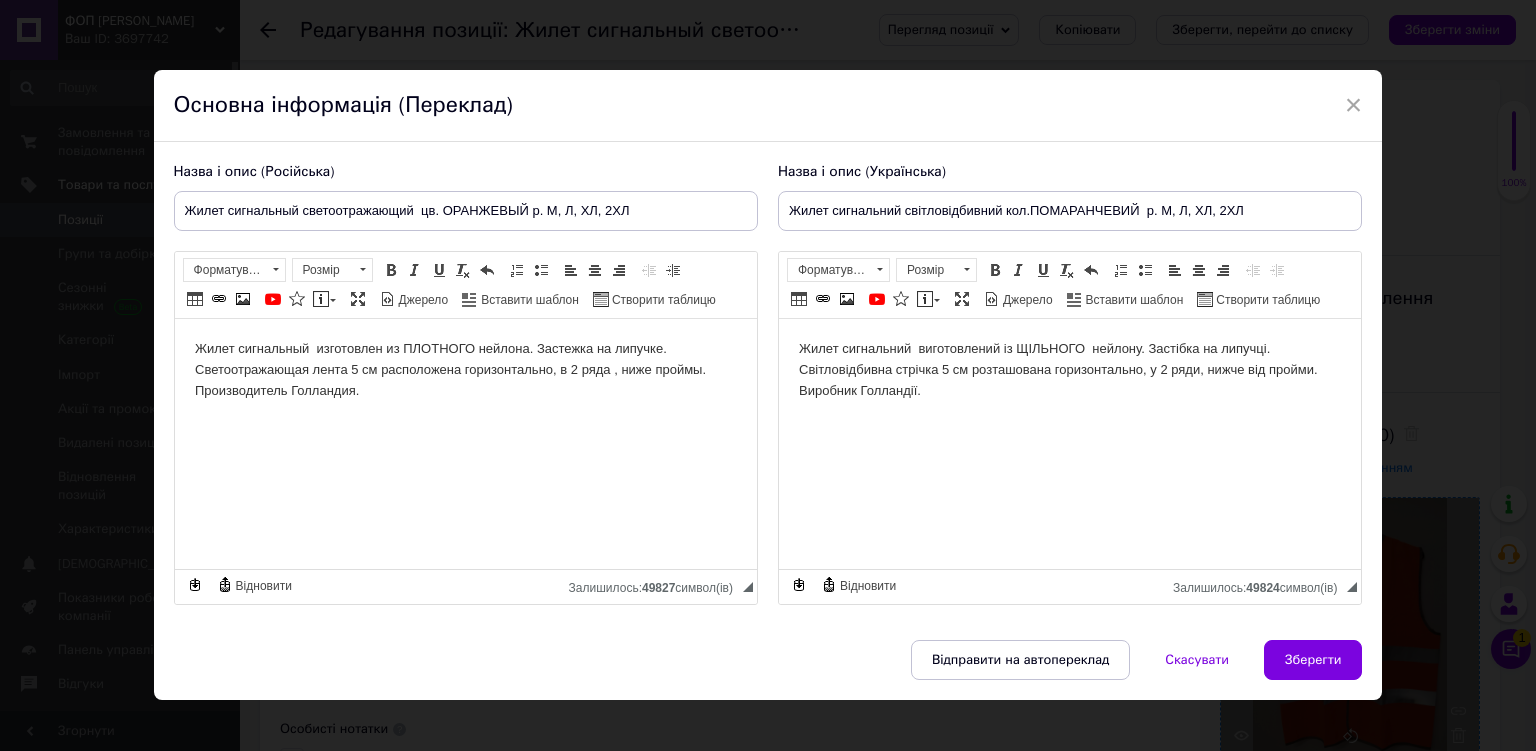 click on "Зберегти" at bounding box center [1313, 660] 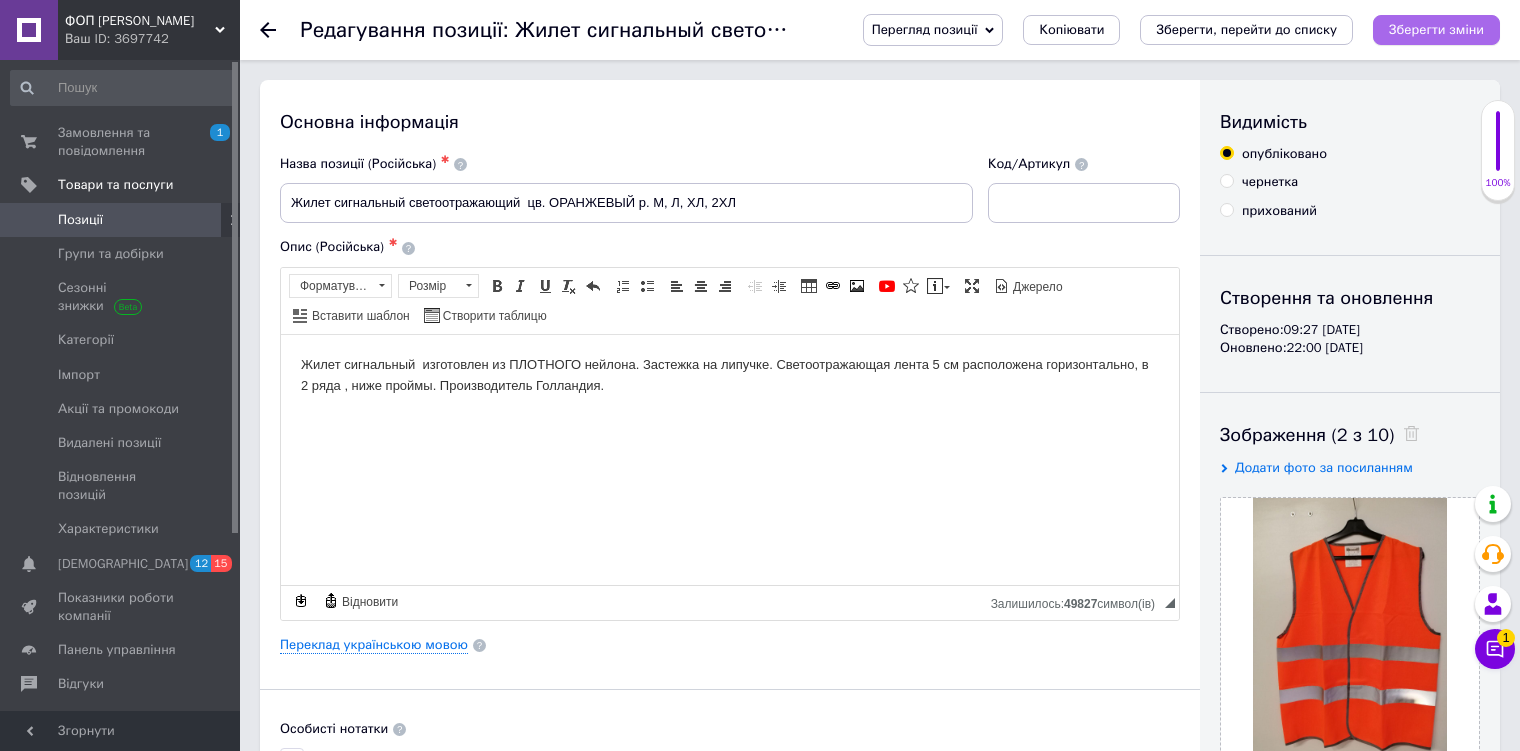 click on "Зберегти зміни" at bounding box center [1436, 29] 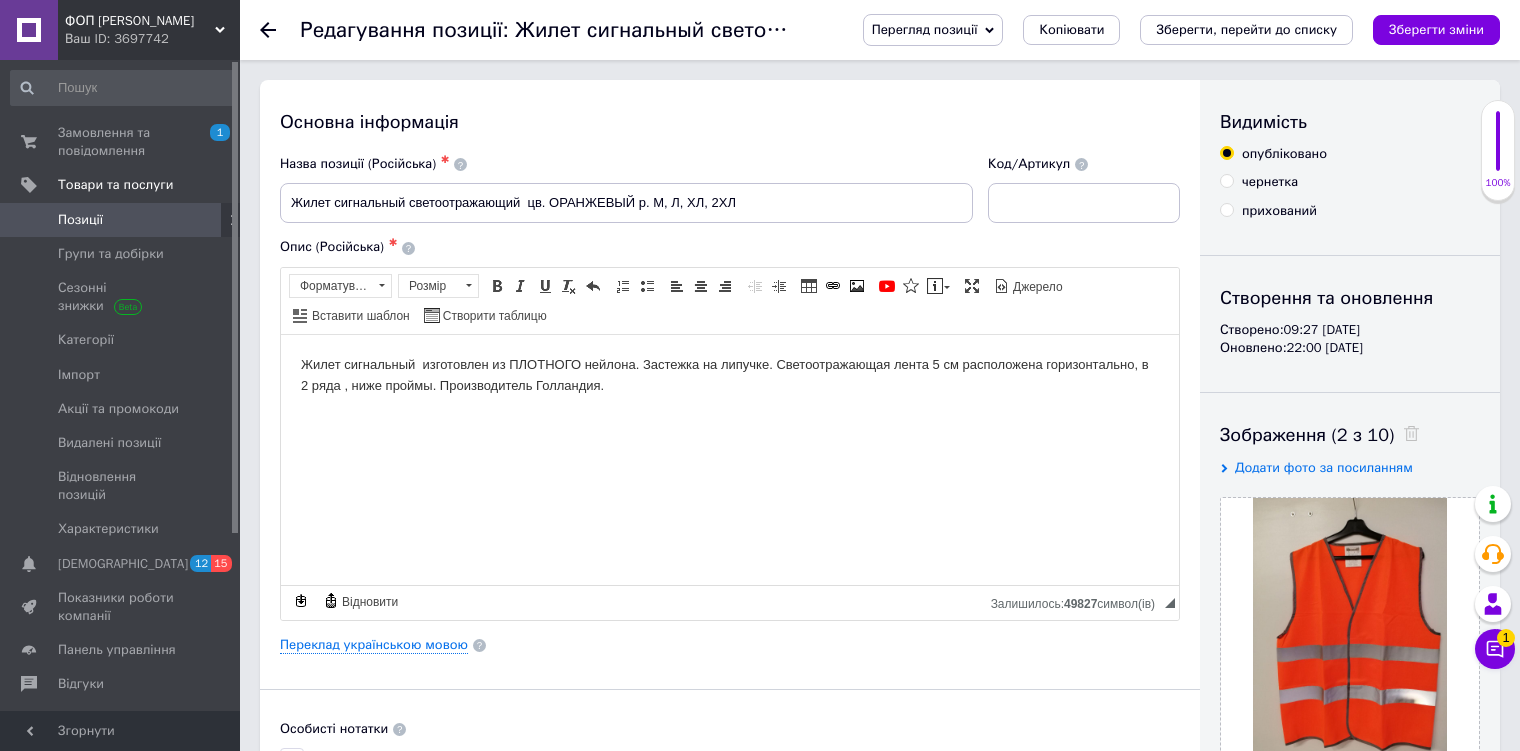 click 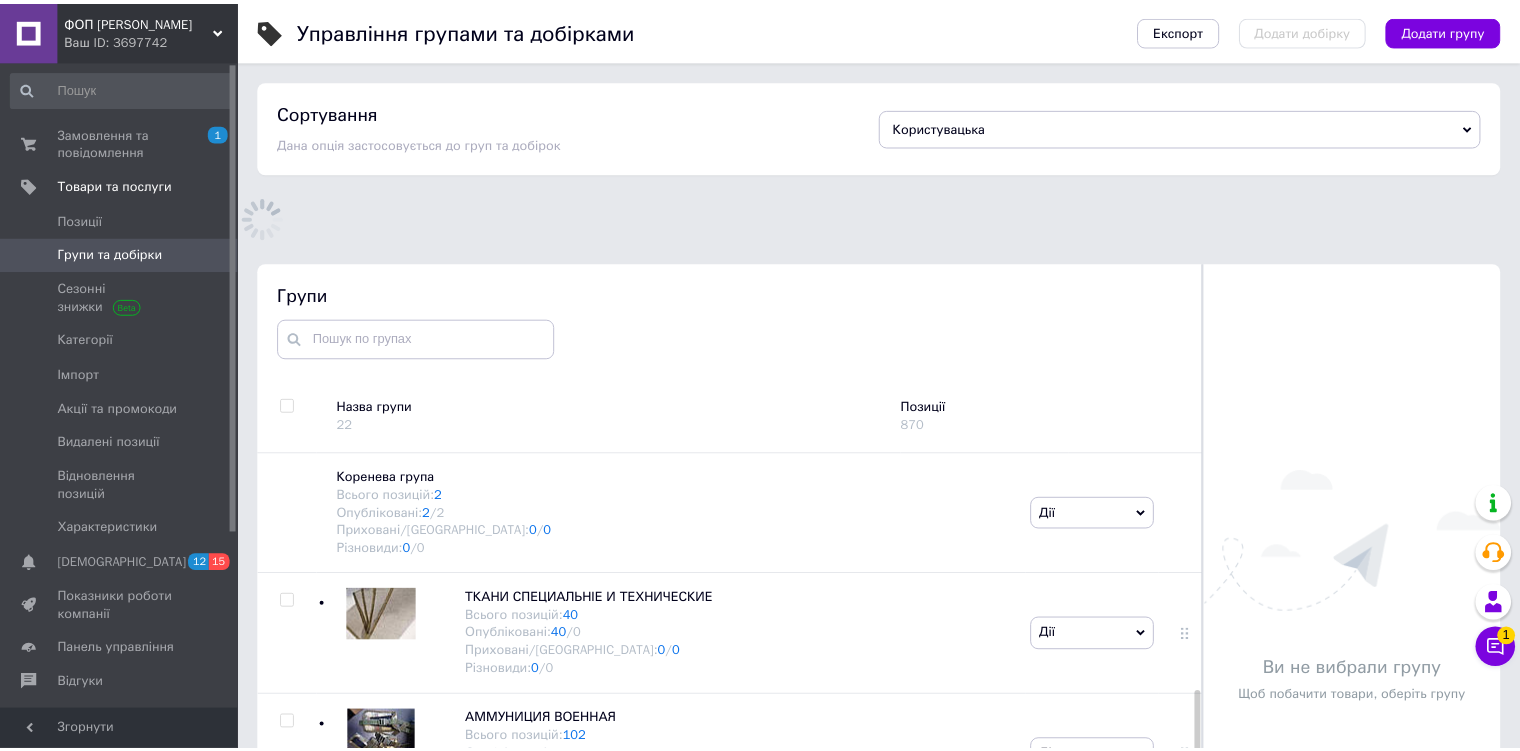 scroll, scrollTop: 183, scrollLeft: 0, axis: vertical 